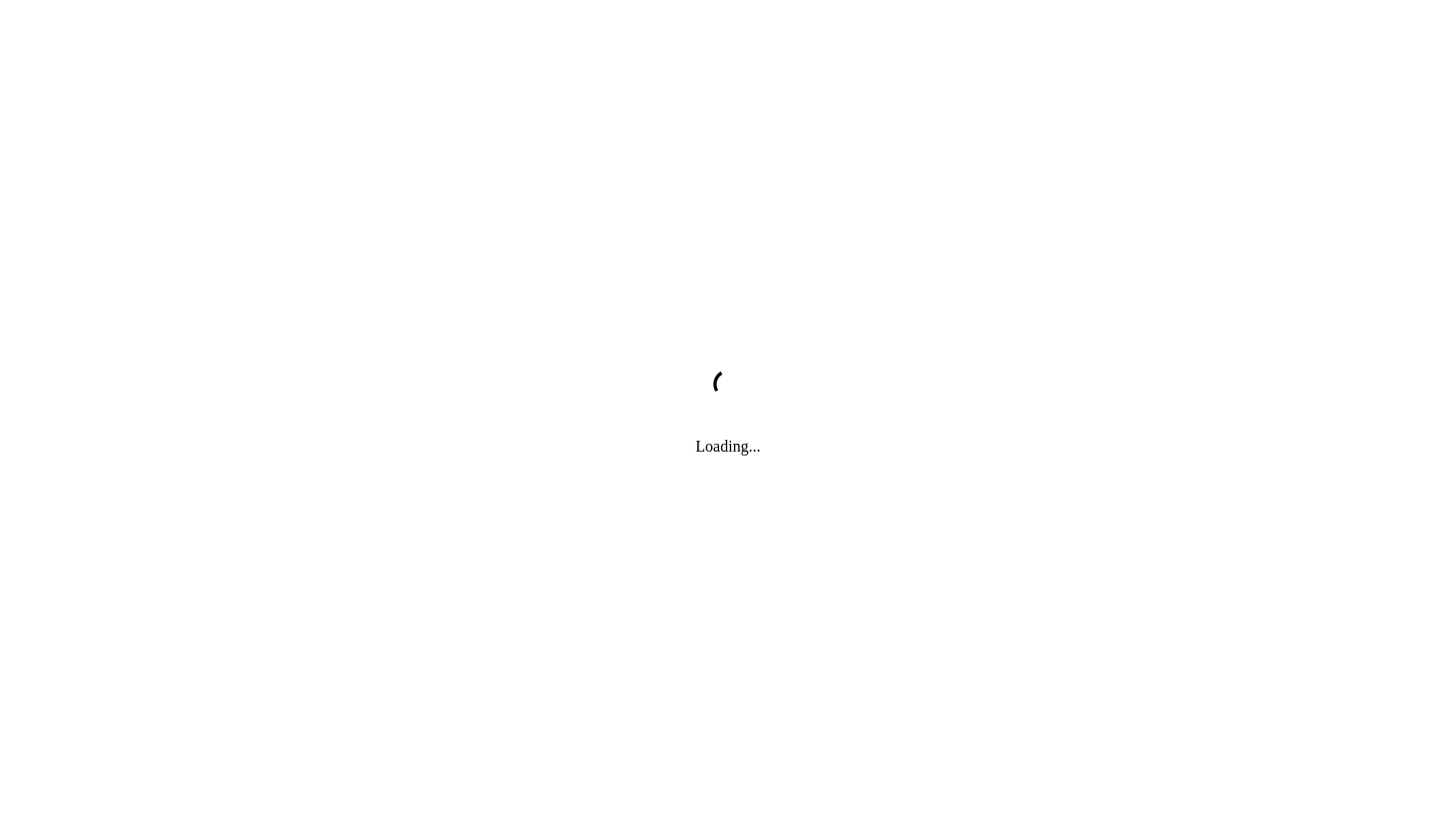 scroll, scrollTop: 0, scrollLeft: 0, axis: both 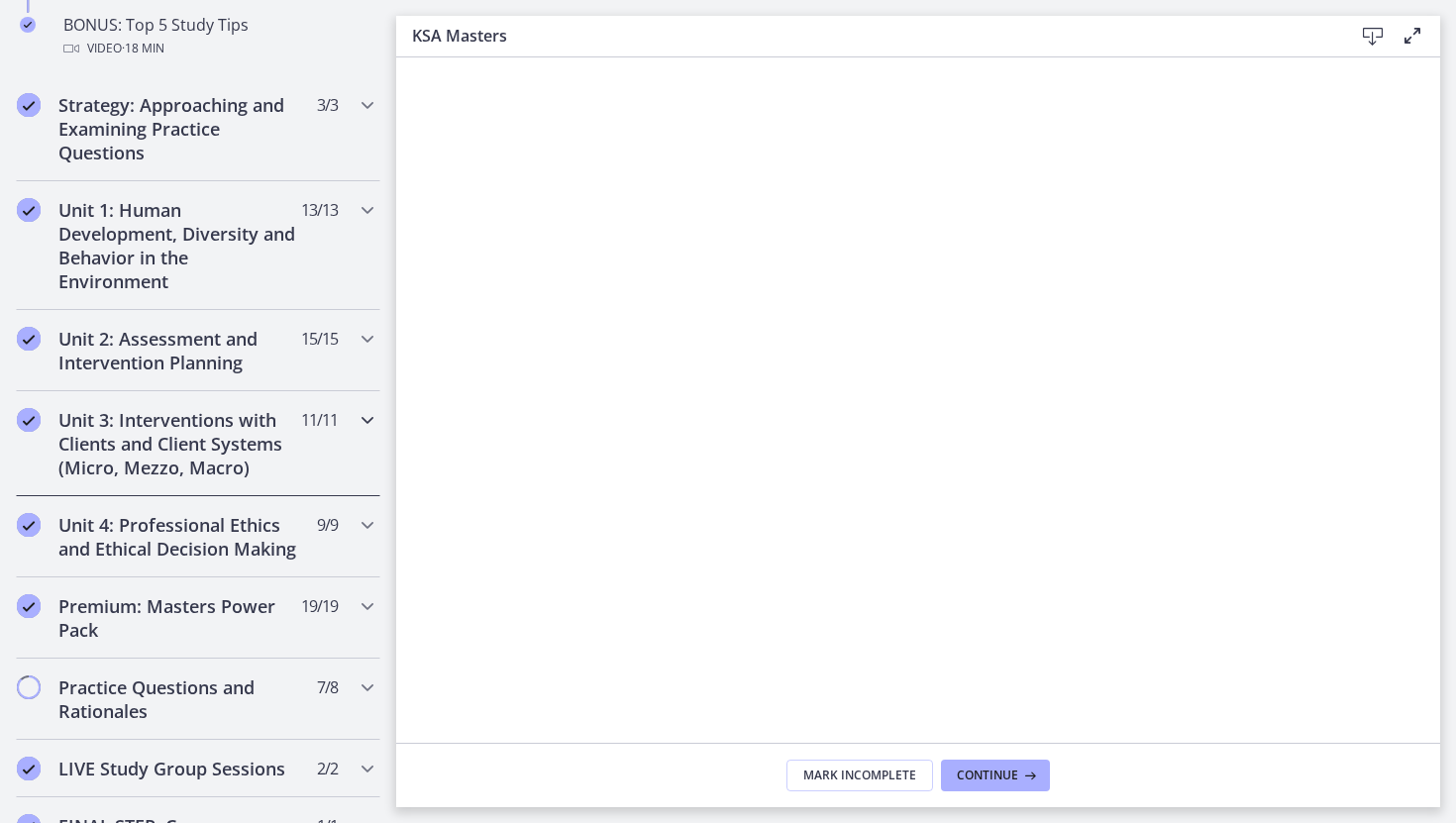 click on "Unit 3: Interventions with Clients and Client Systems (Micro, Mezzo, Macro)" at bounding box center (179, 444) 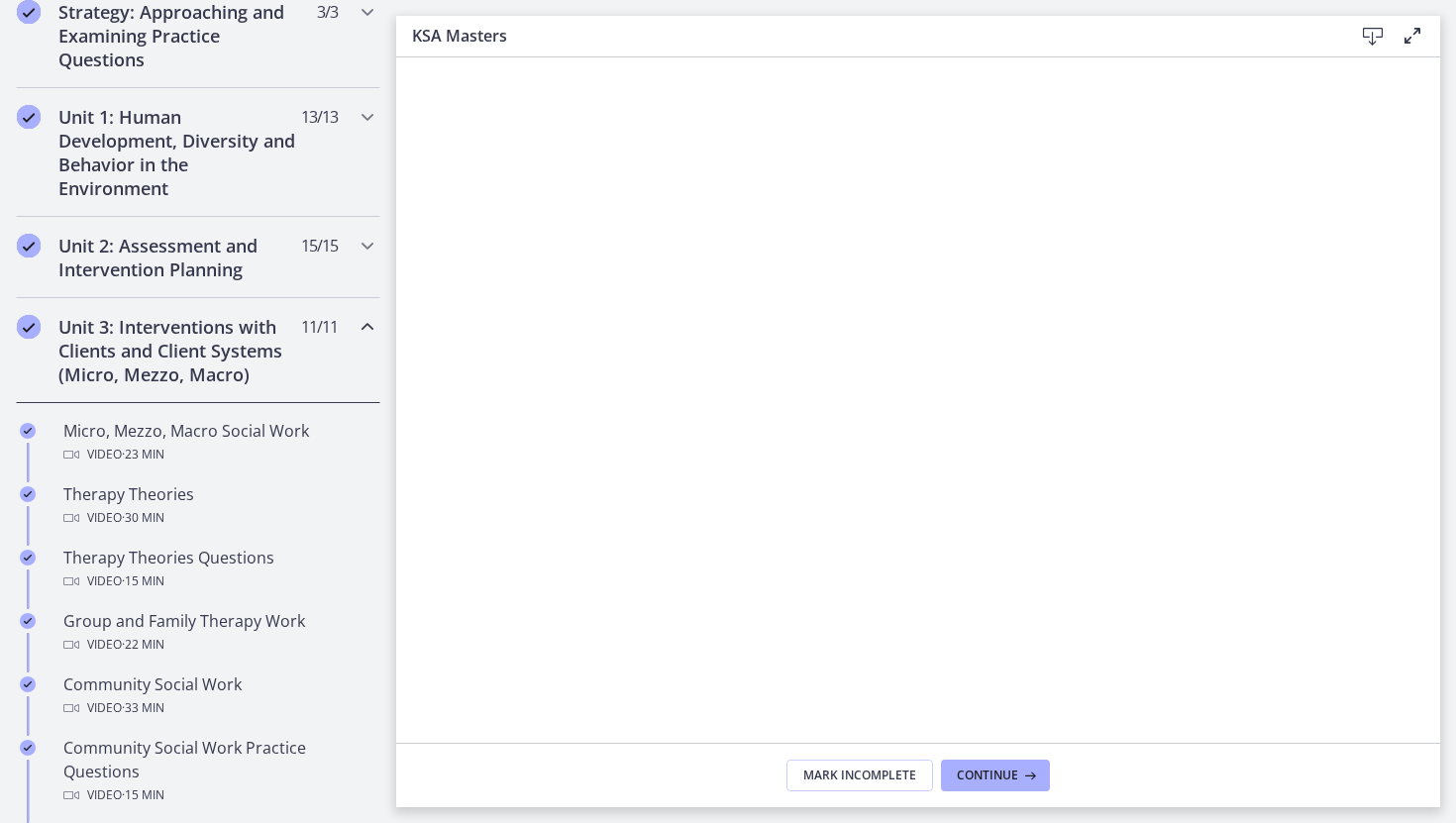 scroll, scrollTop: 415, scrollLeft: 0, axis: vertical 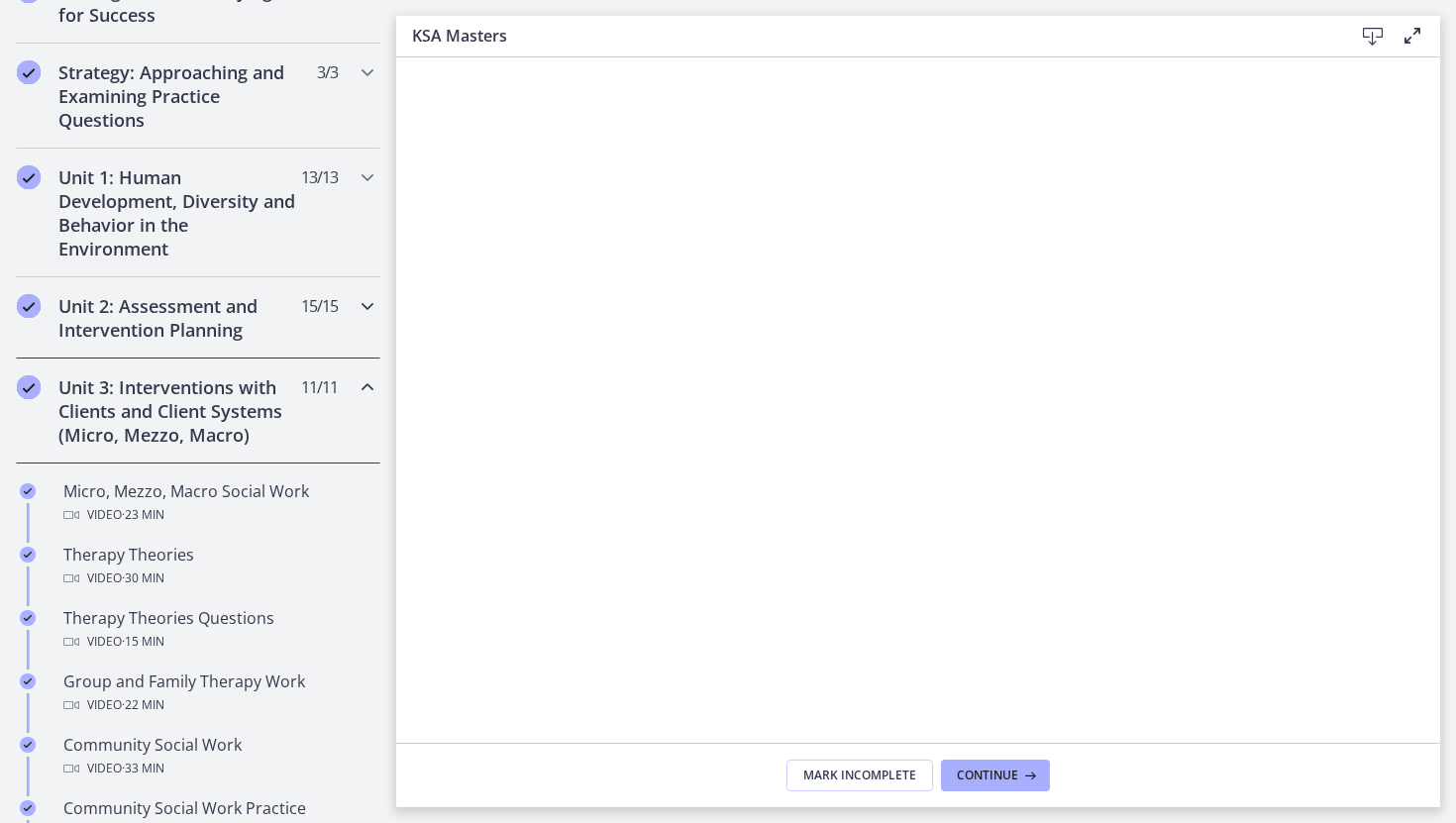 click on "Unit 2: Assessment and Intervention Planning" at bounding box center [179, 318] 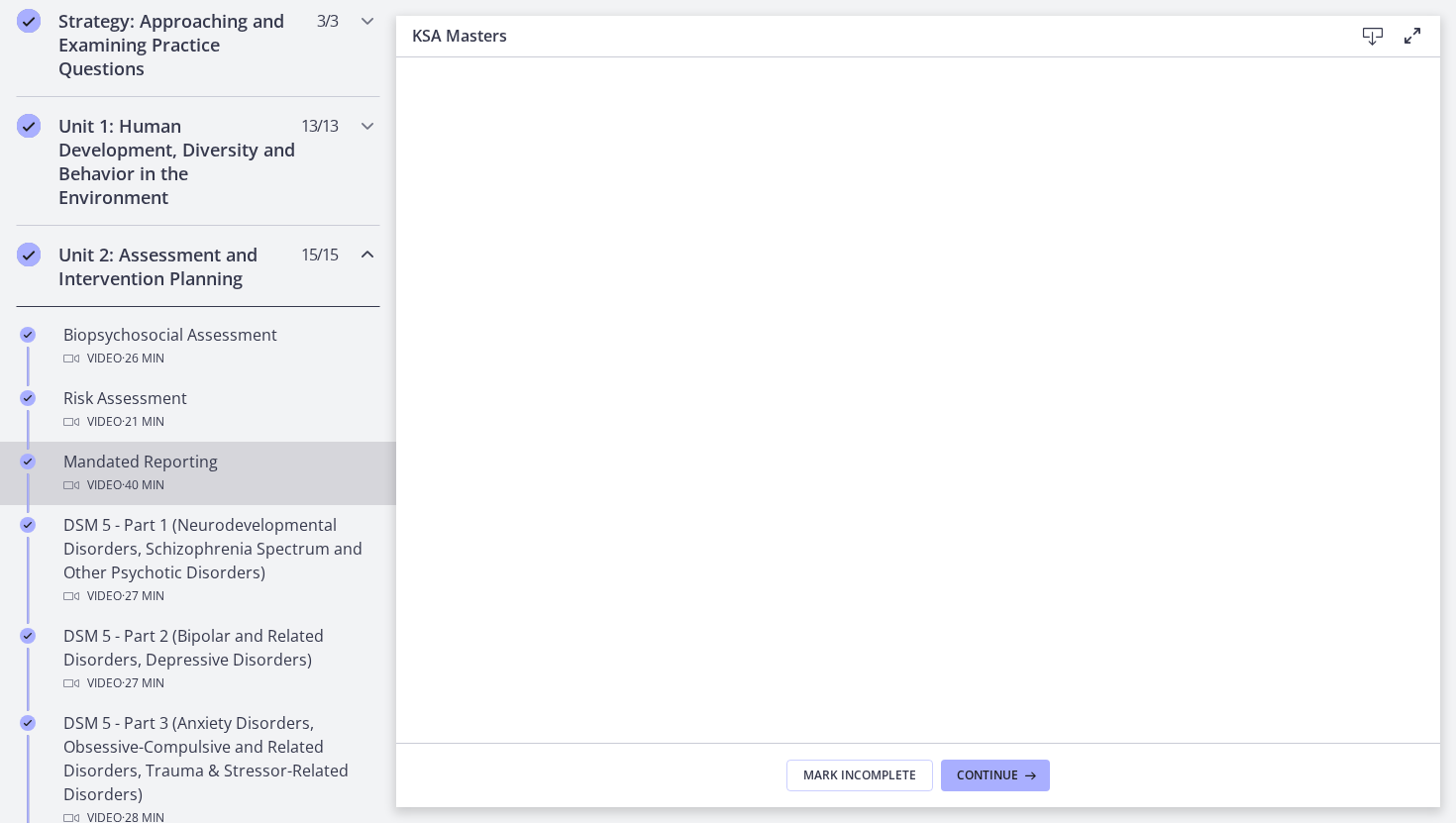 scroll, scrollTop: 421, scrollLeft: 0, axis: vertical 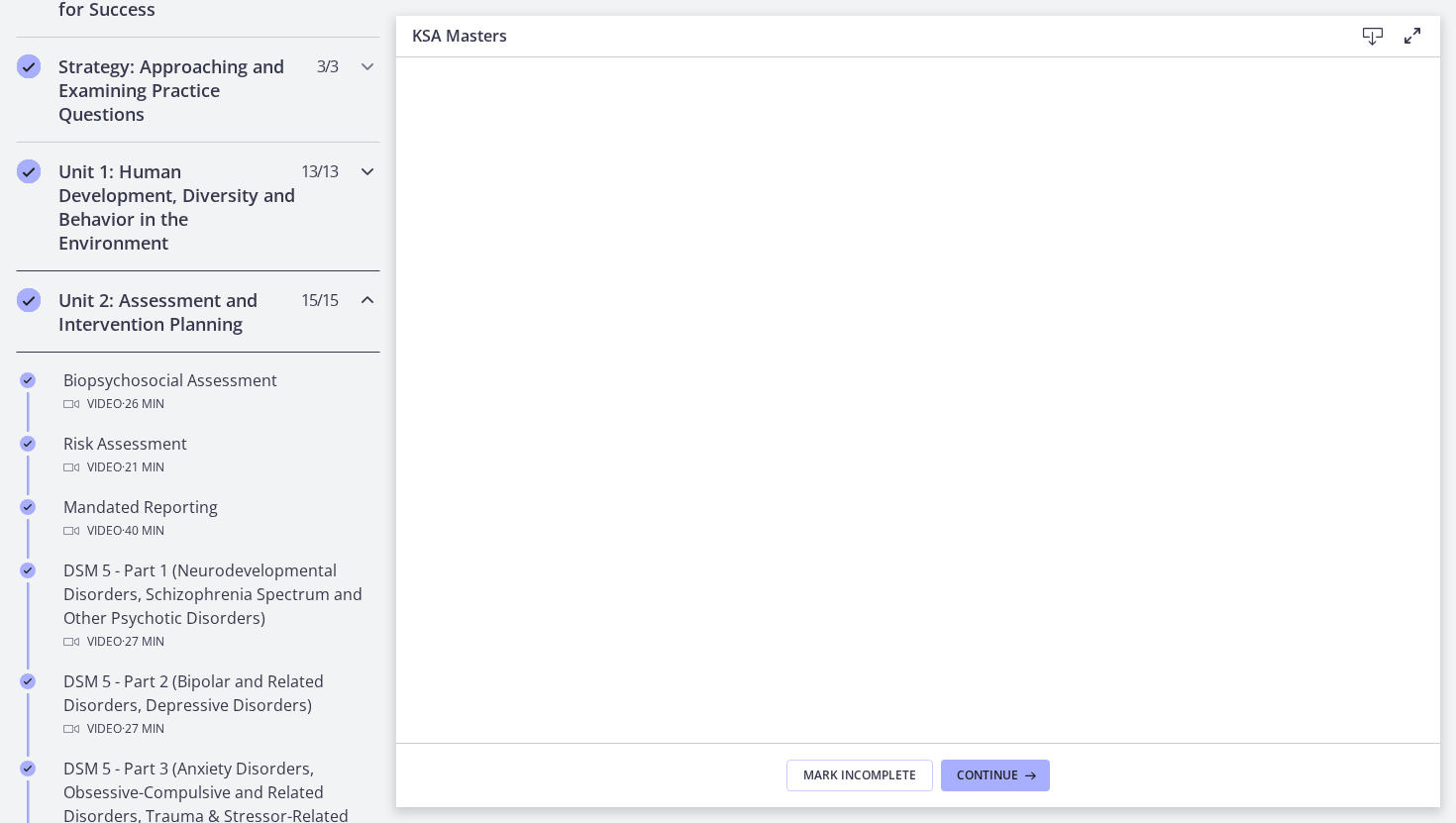 click on "Unit 1: Human Development, Diversity and Behavior in the Environment
13  /  13
Completed" at bounding box center [198, 207] 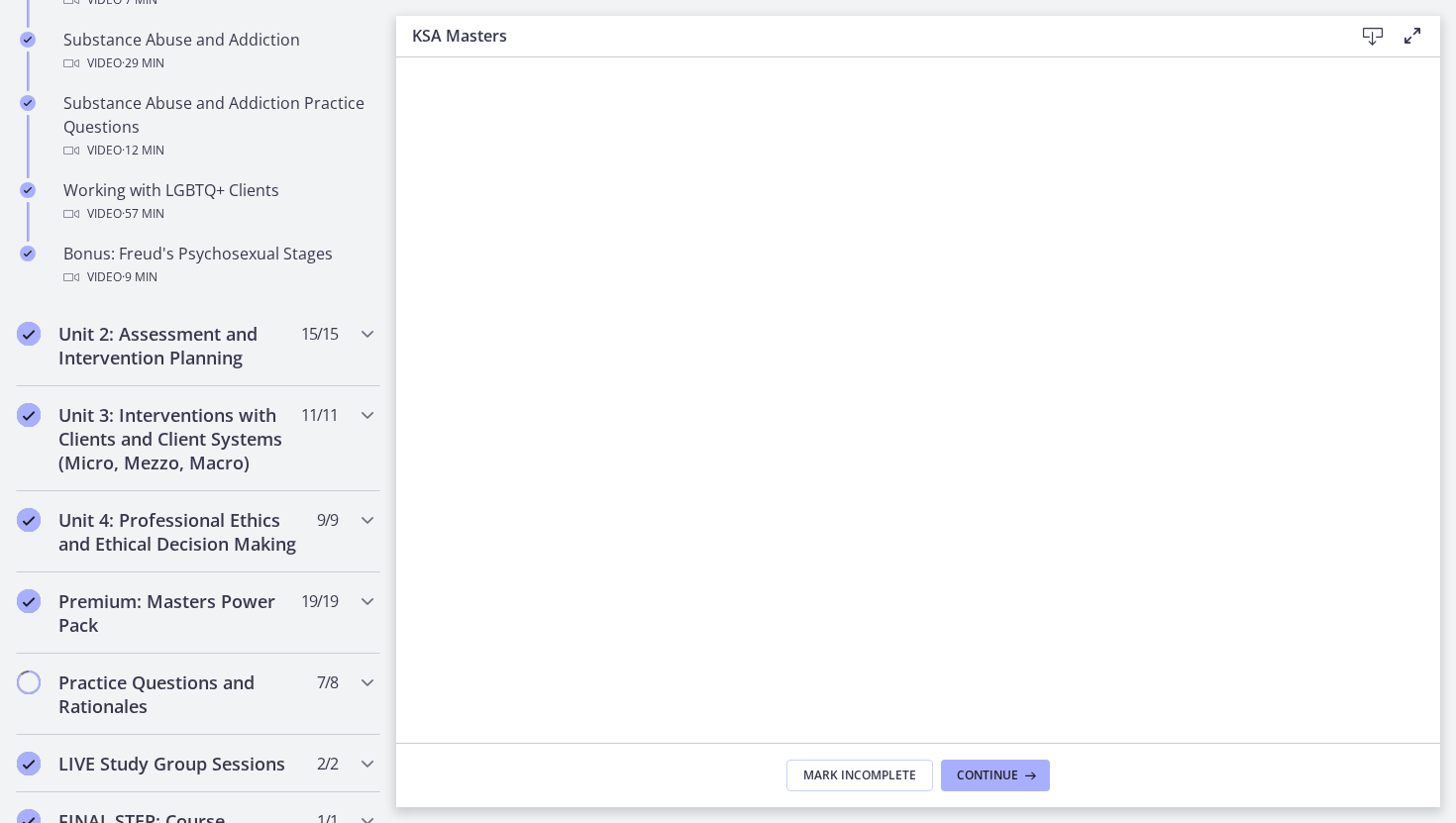 scroll, scrollTop: 1325, scrollLeft: 0, axis: vertical 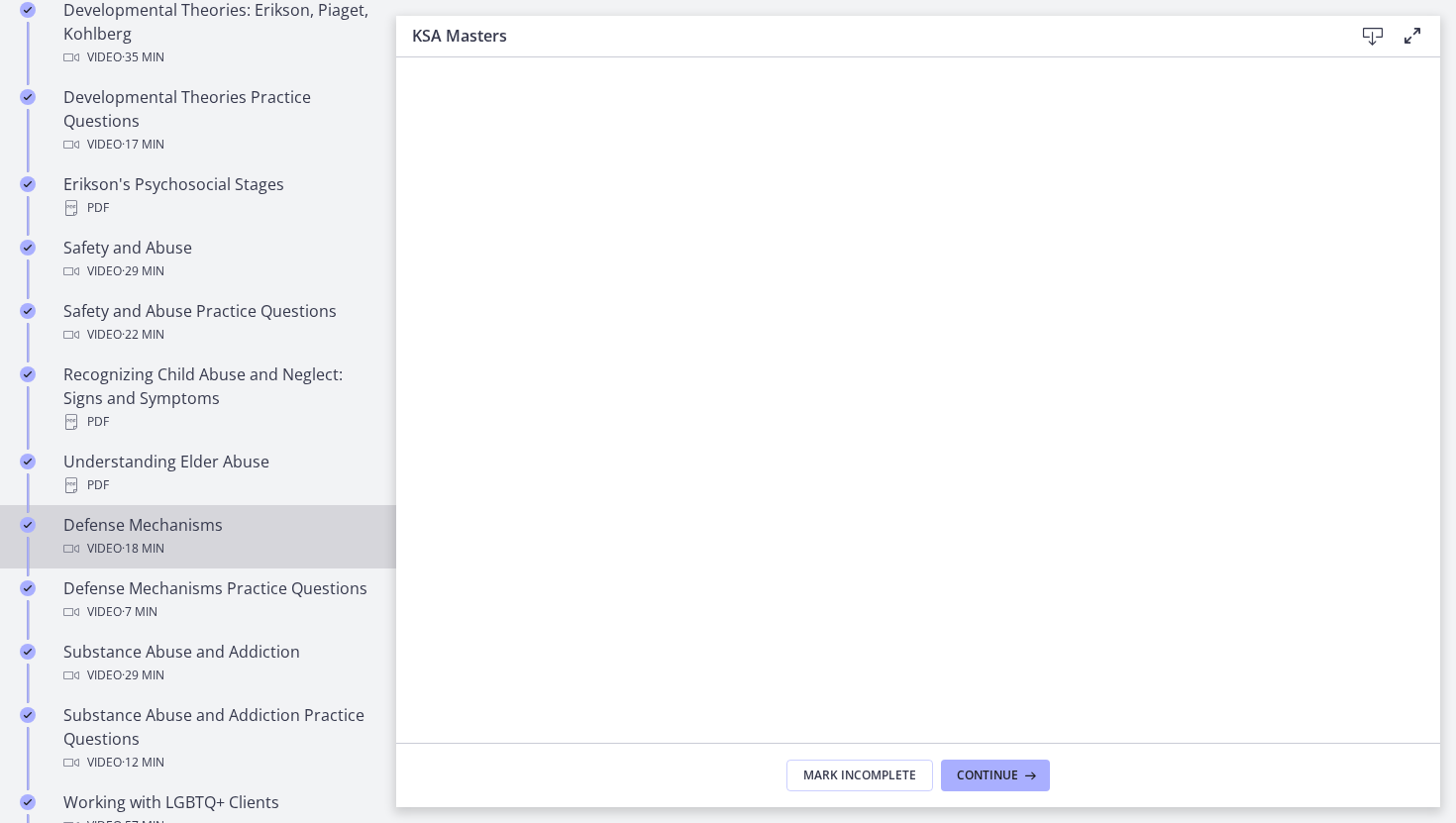 click on "Defense Mechanisms
Video
·  18 min" at bounding box center [218, 537] 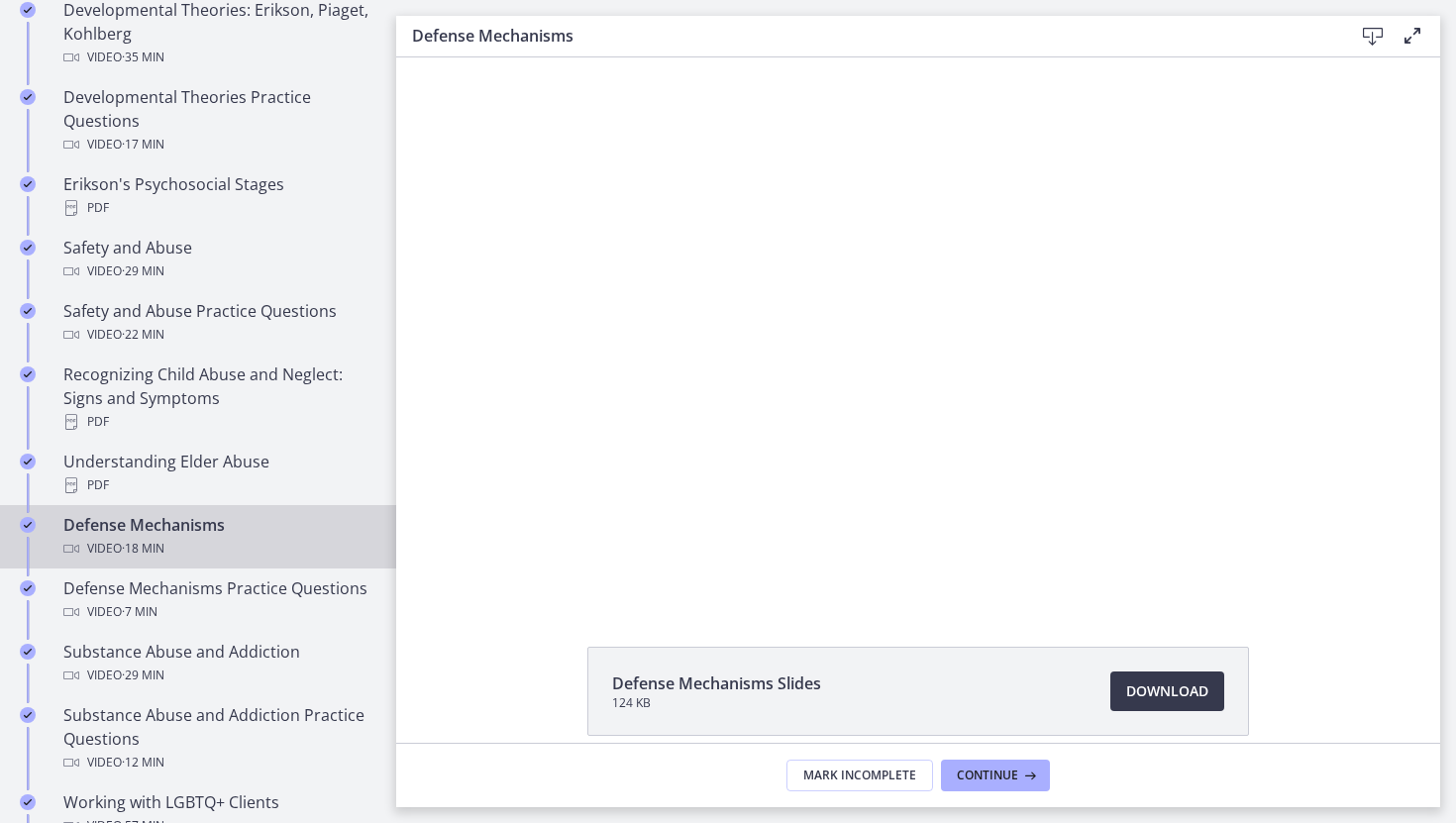 scroll, scrollTop: 0, scrollLeft: 0, axis: both 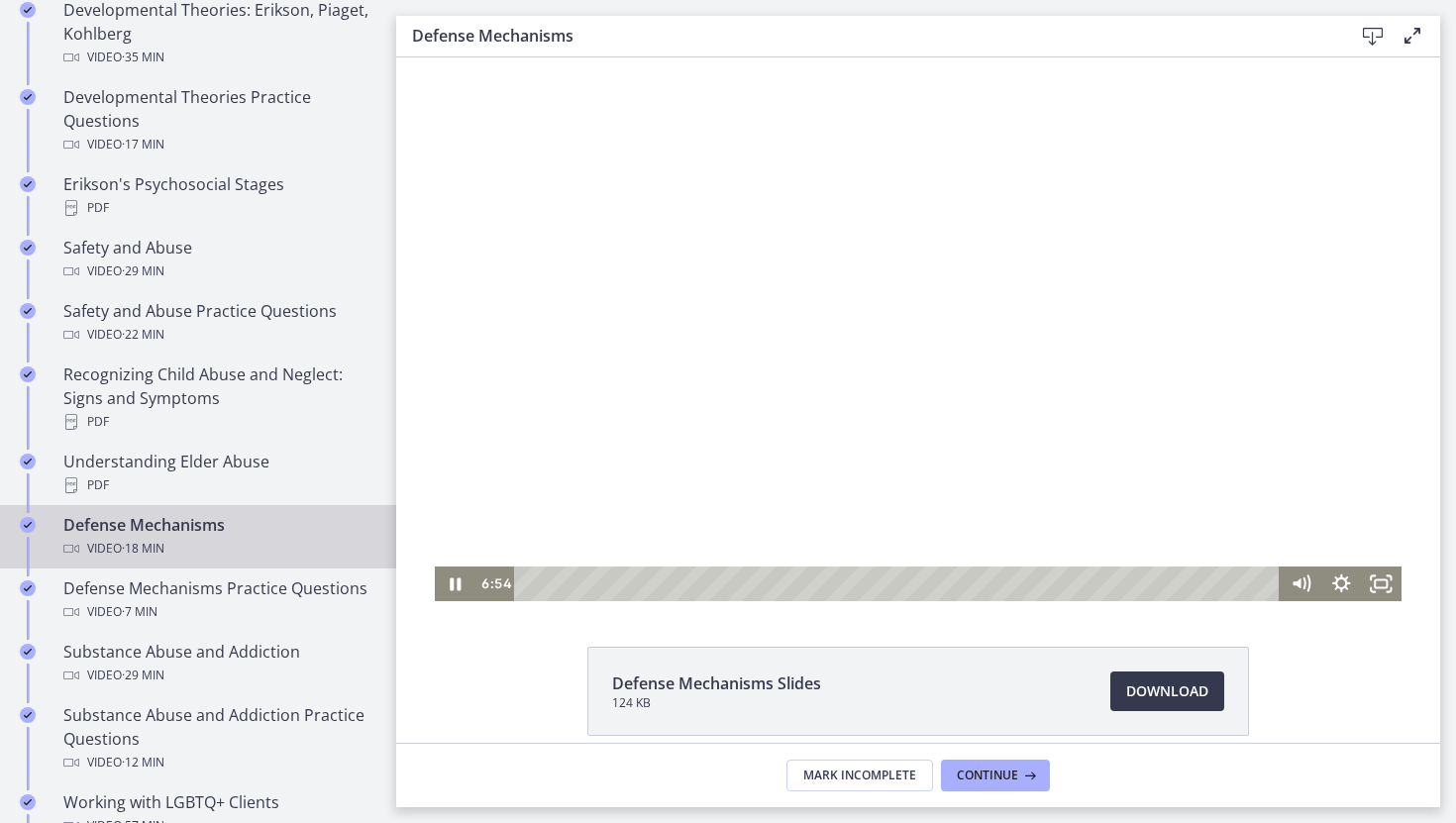 click at bounding box center (918, 329) 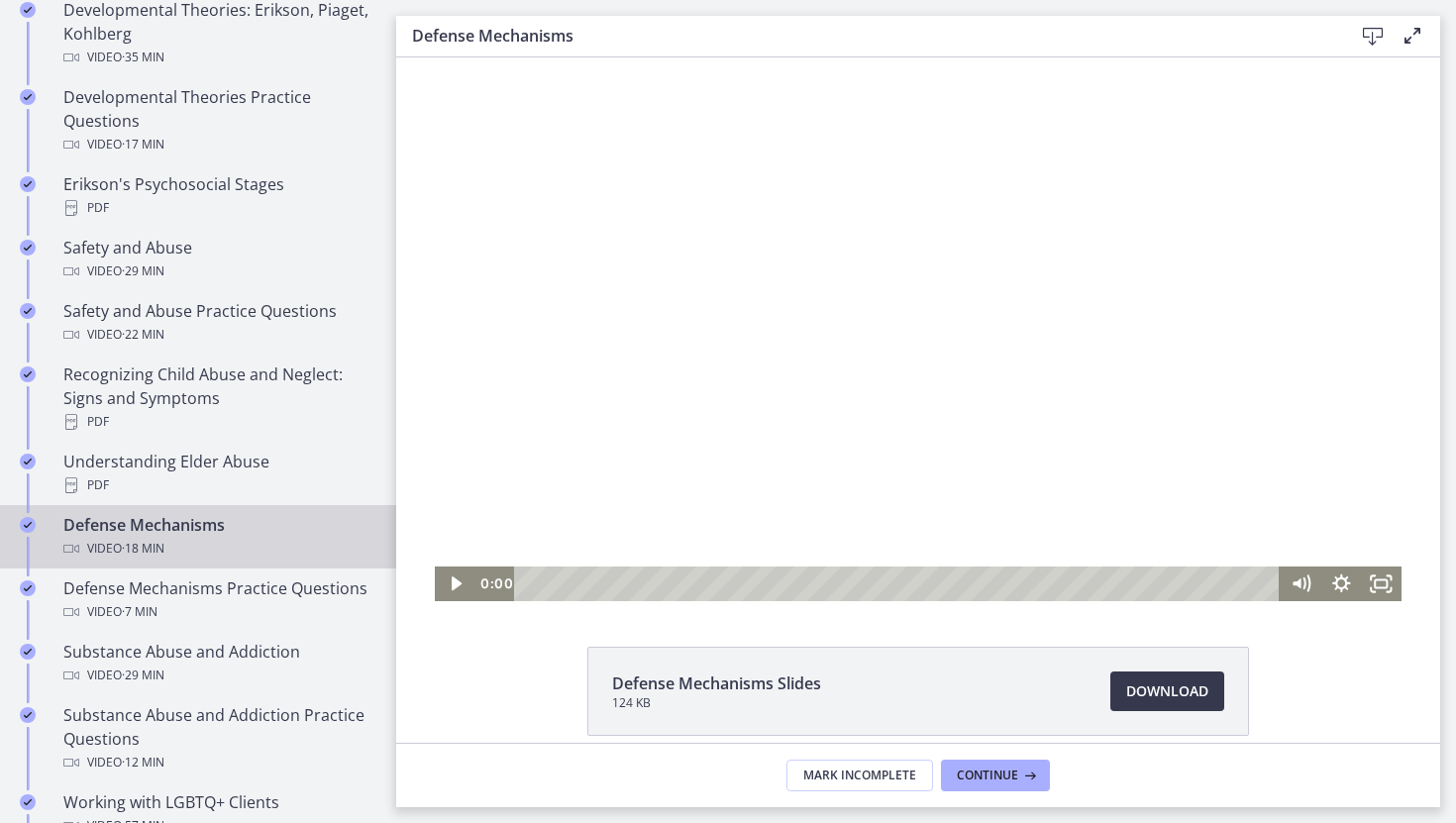 click at bounding box center (899, 583) 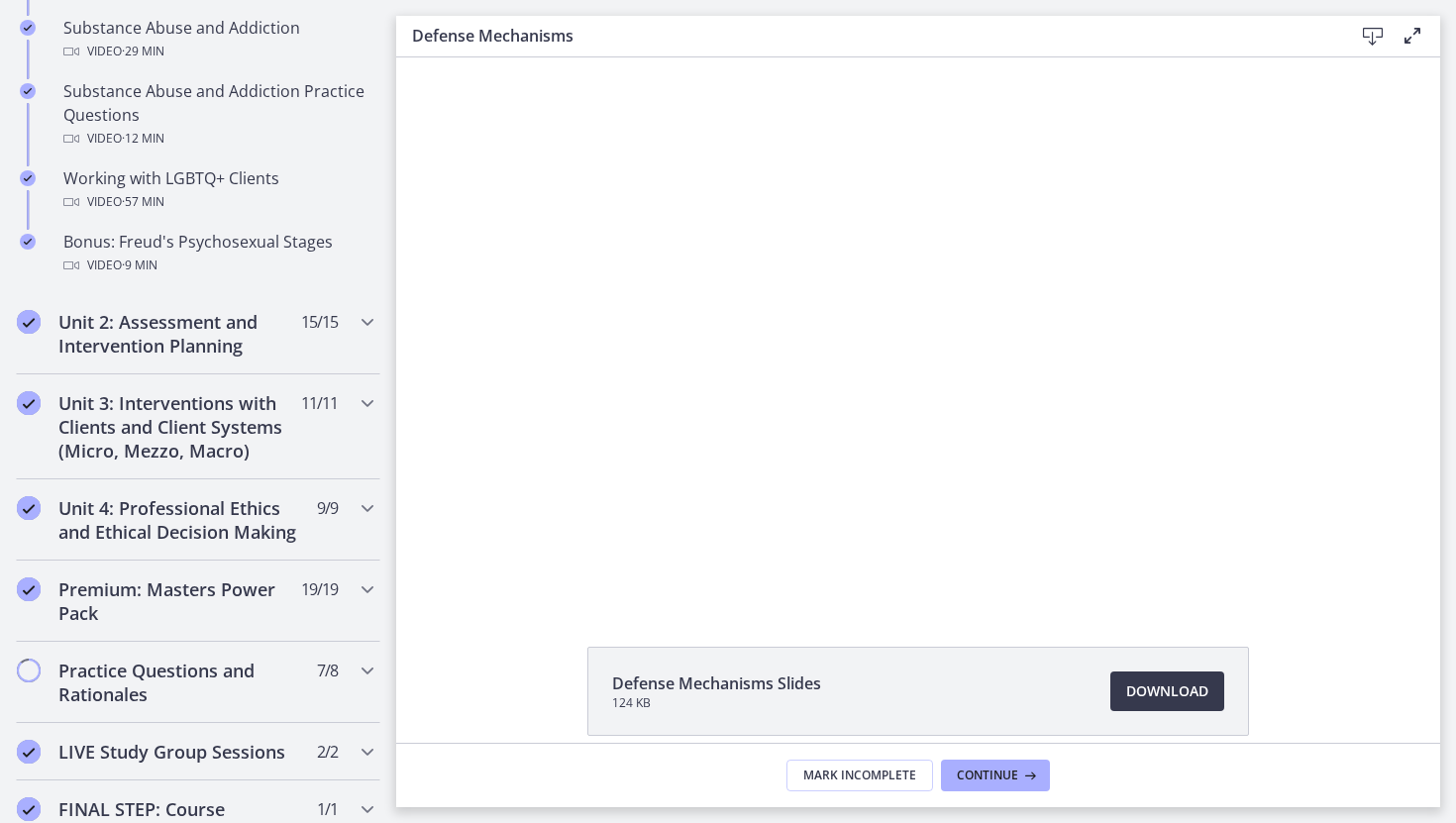 scroll, scrollTop: 1351, scrollLeft: 0, axis: vertical 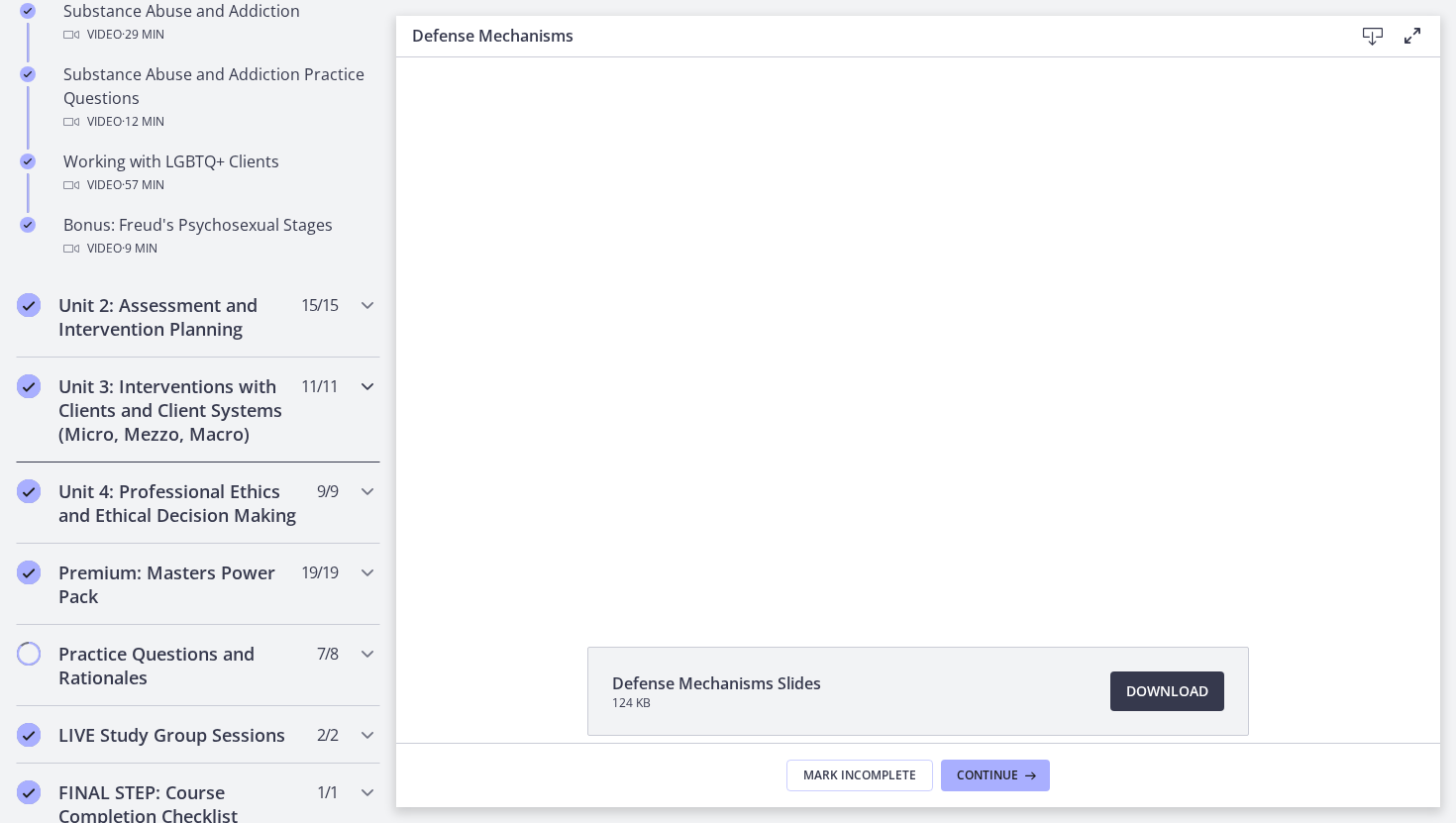 click on "Unit 3: Interventions with Clients and Client Systems (Micro, Mezzo, Macro)" at bounding box center [179, 410] 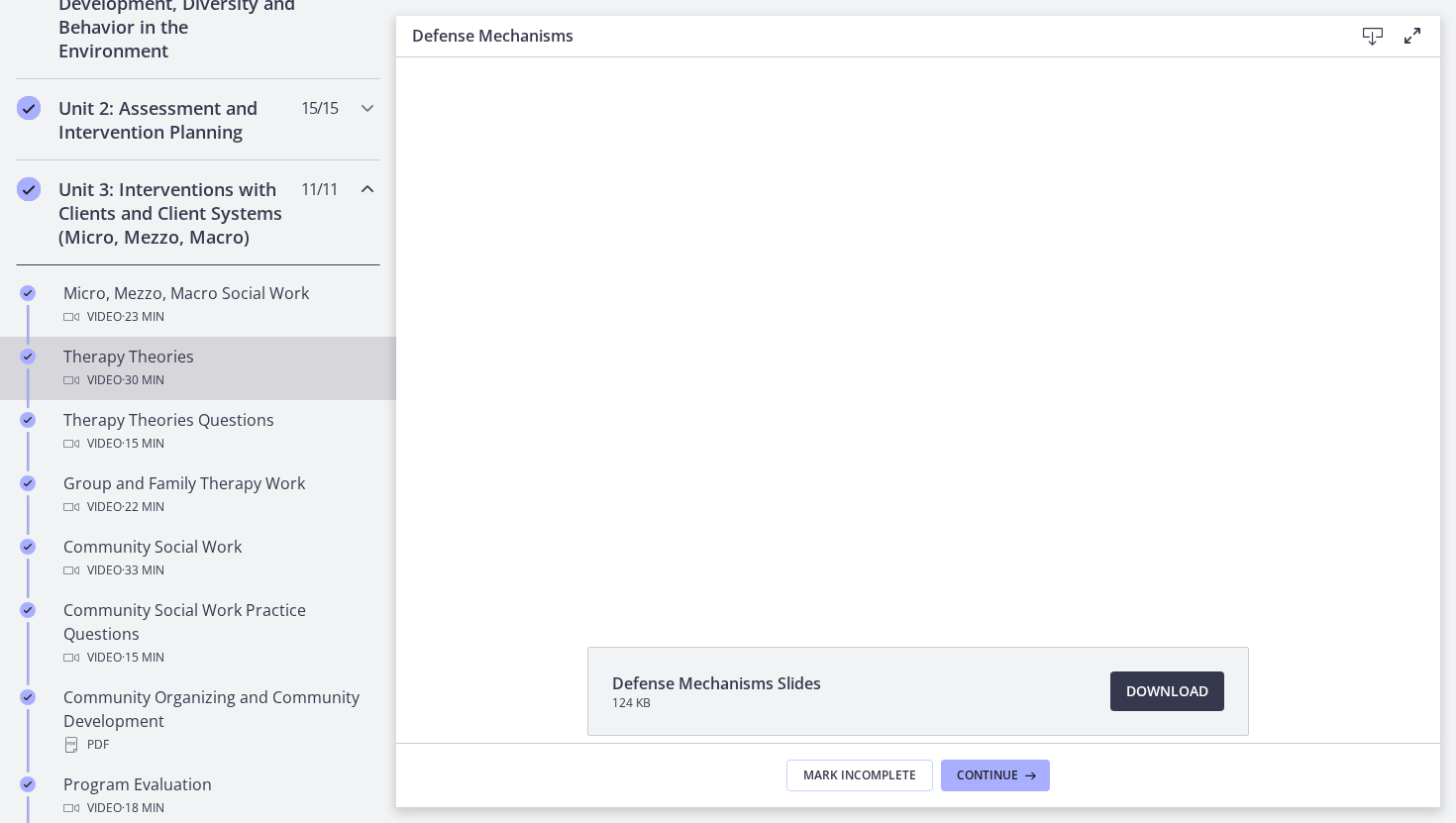 scroll, scrollTop: 575, scrollLeft: 0, axis: vertical 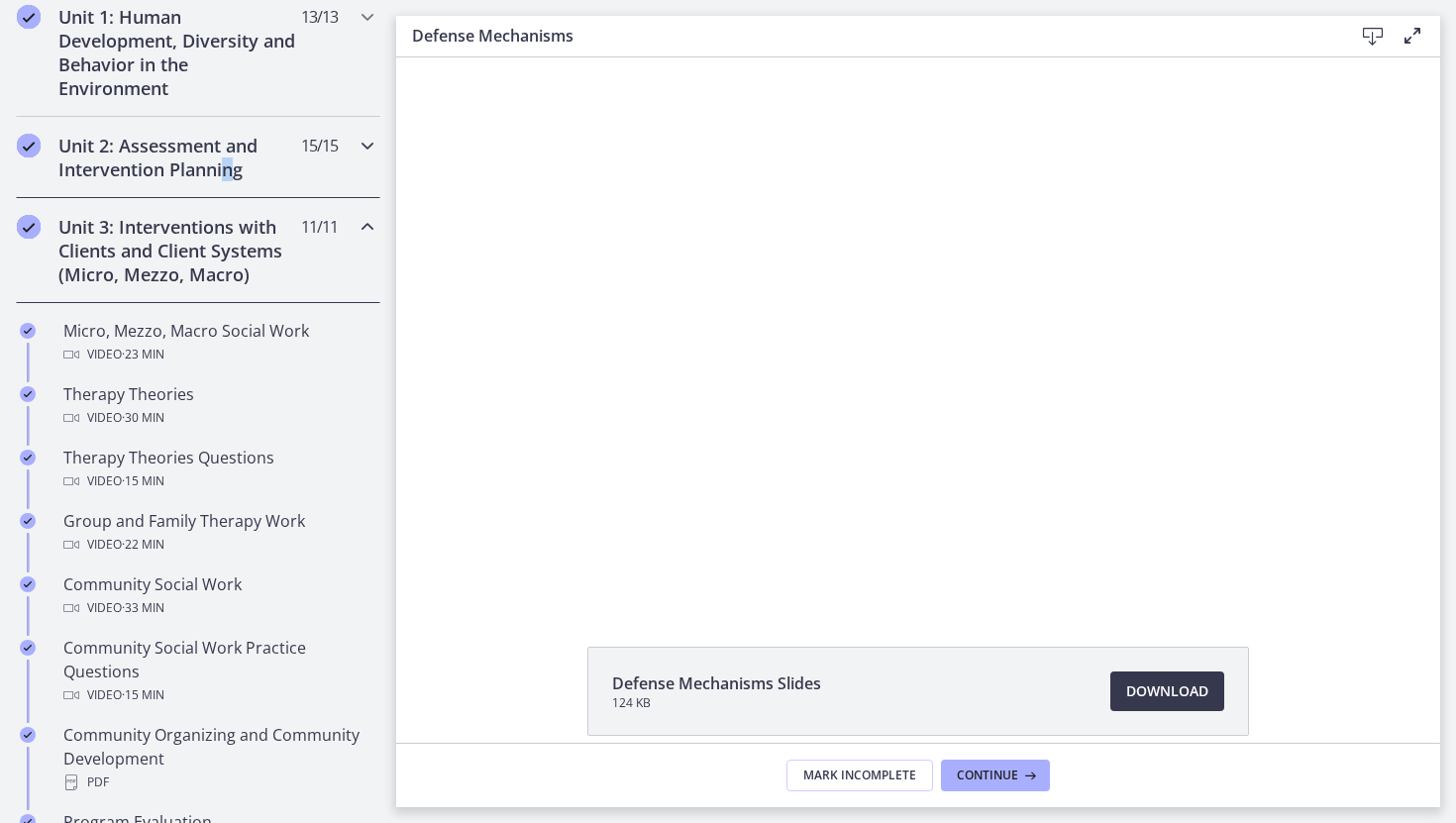 click on "Unit 2: Assessment and Intervention Planning" at bounding box center (179, 157) 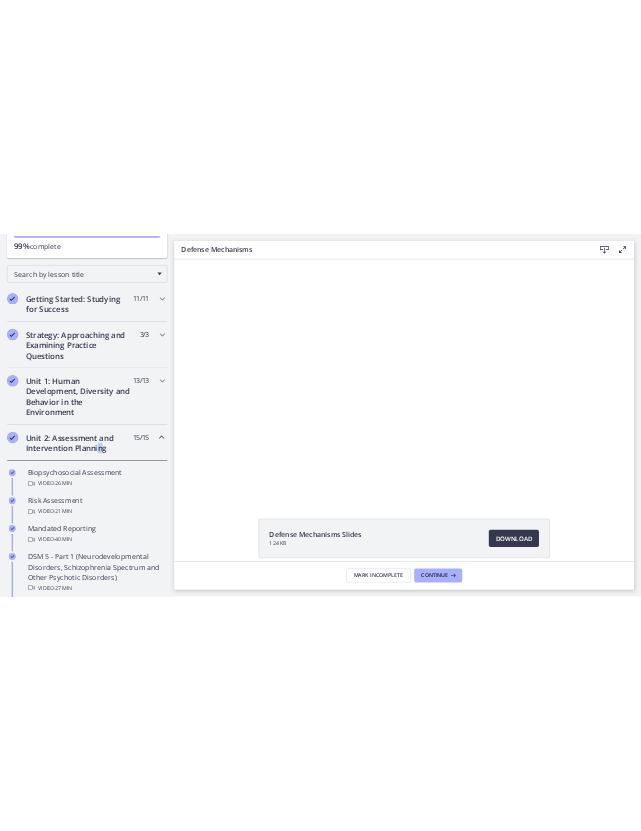 scroll, scrollTop: 211, scrollLeft: 0, axis: vertical 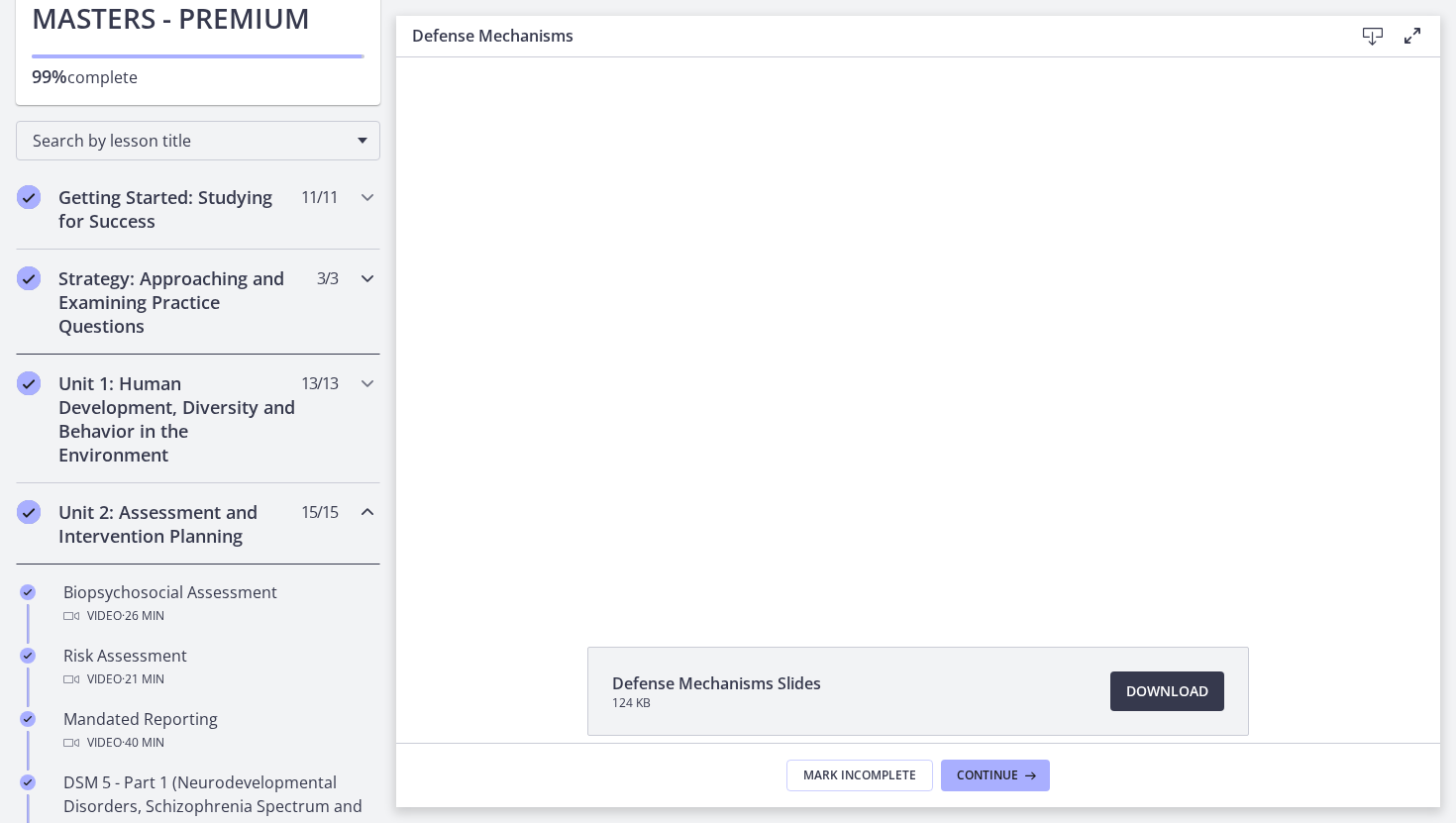 click on "Strategy: Approaching and Examining Practice Questions" at bounding box center (179, 302) 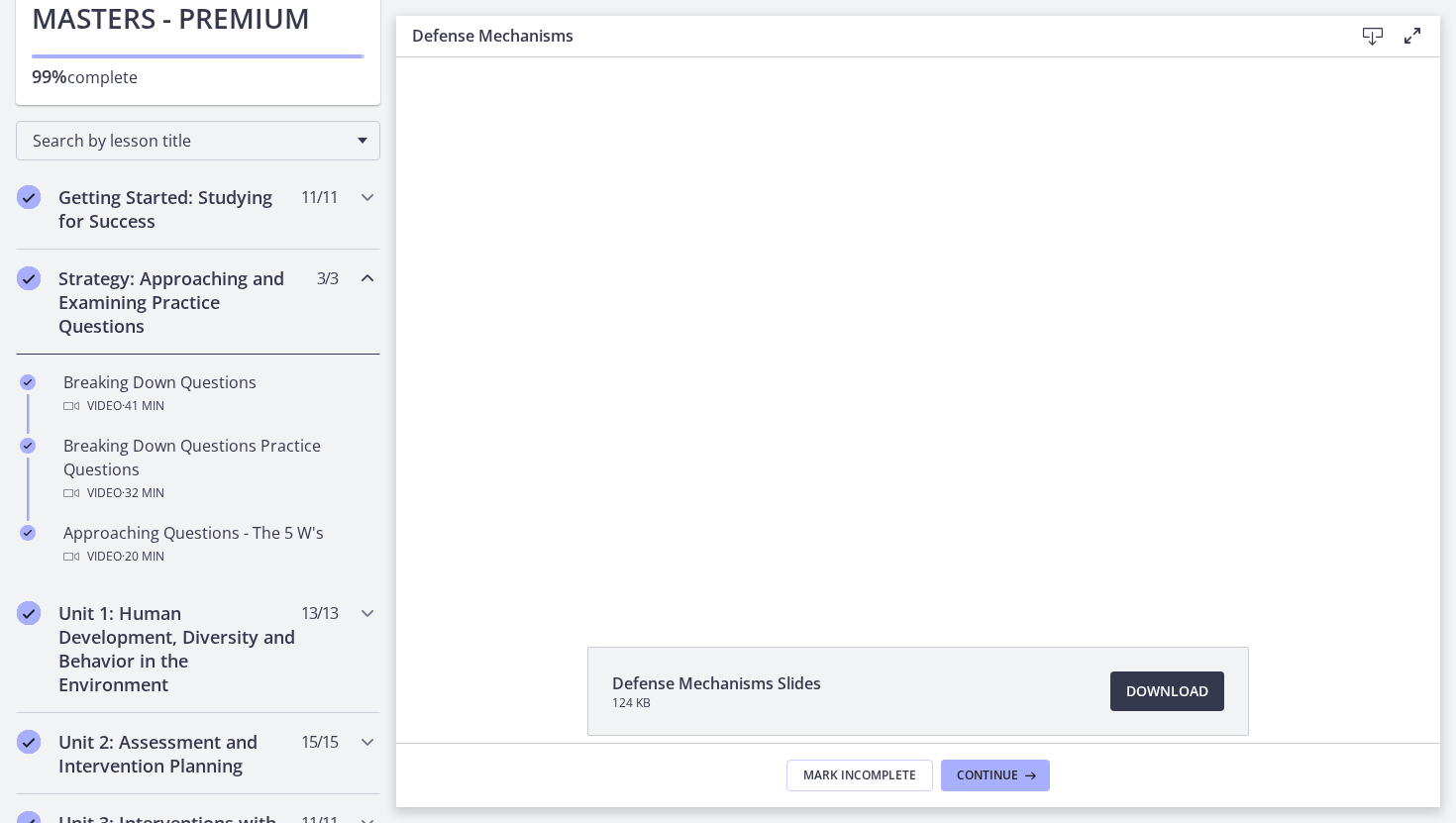 click on "Strategy: Approaching and Examining Practice Questions" at bounding box center [179, 302] 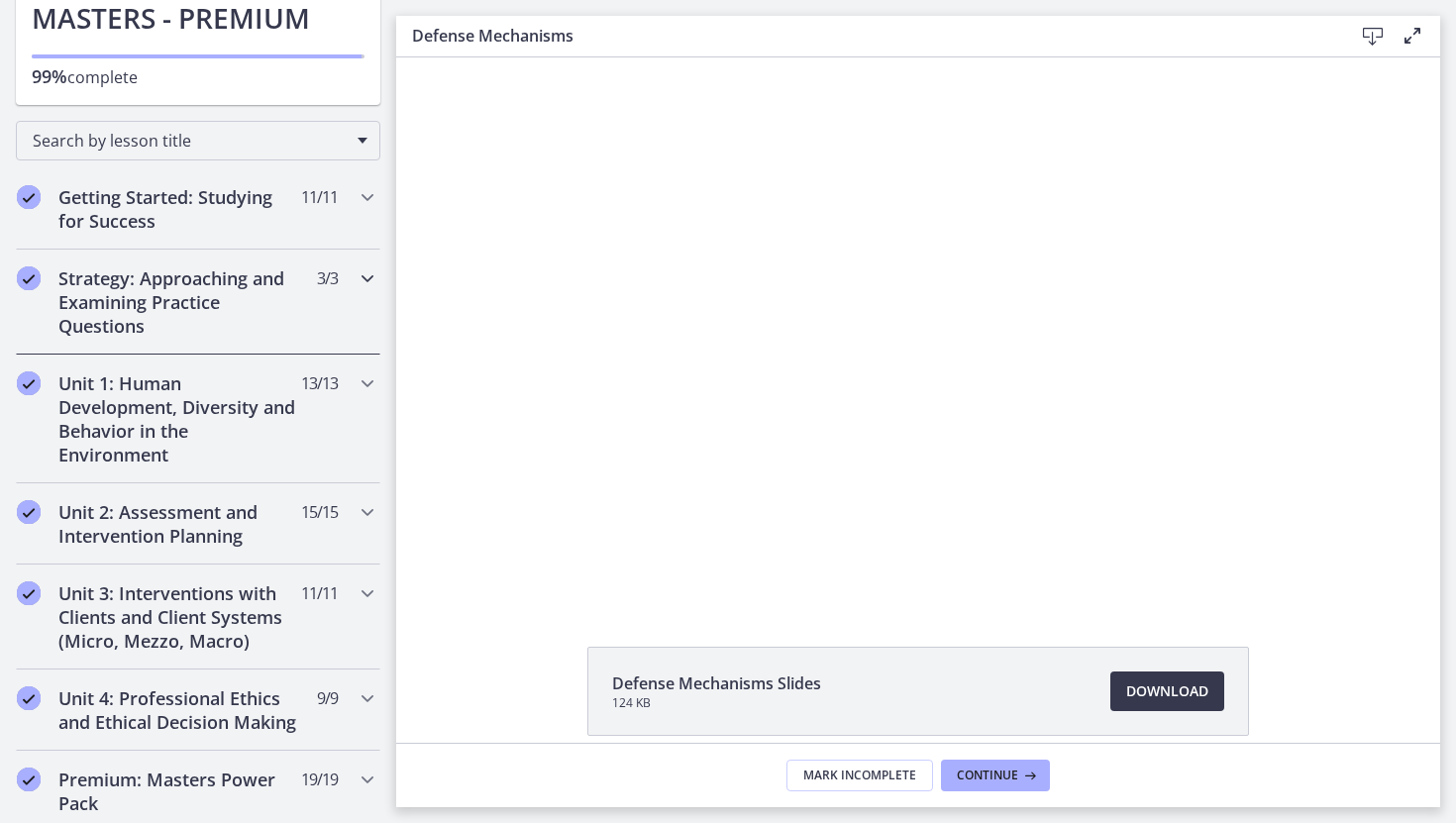 click on "Strategy: Approaching and Examining Practice Questions" at bounding box center [179, 302] 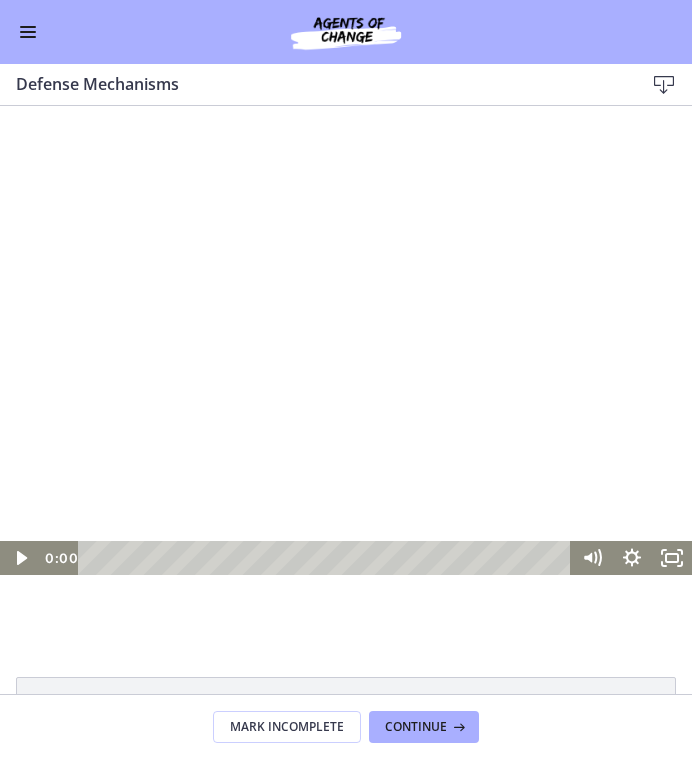 click at bounding box center (346, 380) 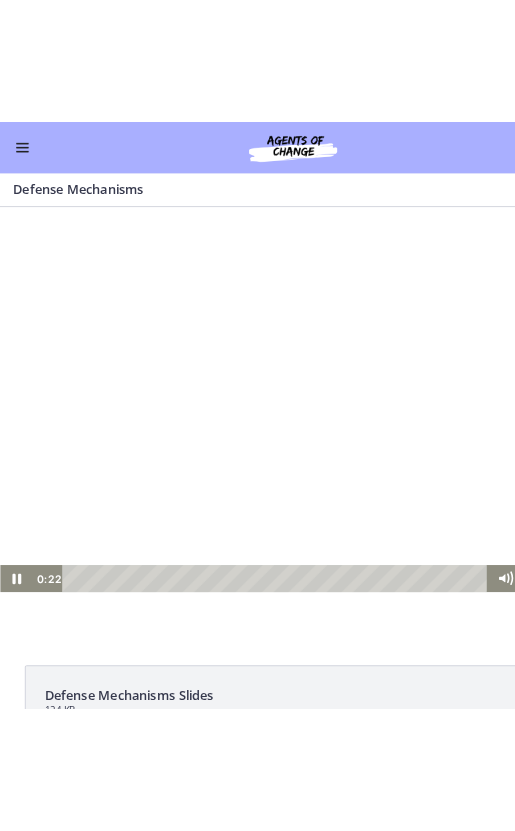 scroll, scrollTop: 237, scrollLeft: 0, axis: vertical 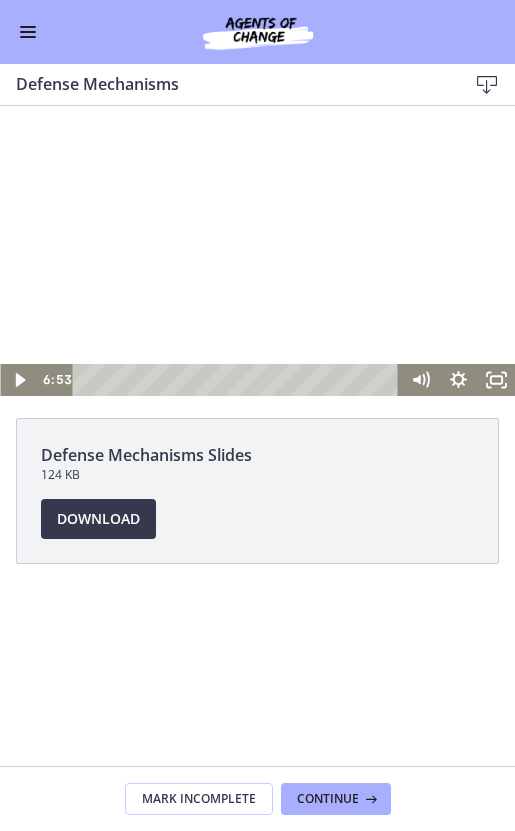 click at bounding box center [28, 32] 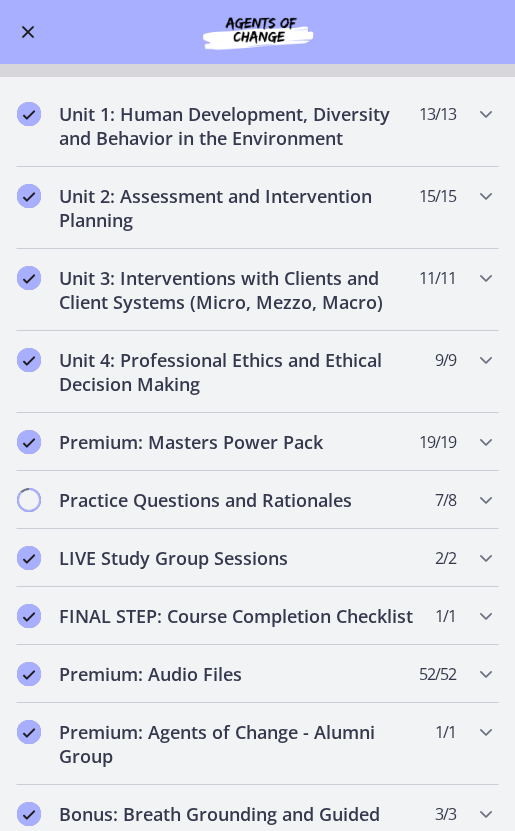 scroll, scrollTop: 666, scrollLeft: 0, axis: vertical 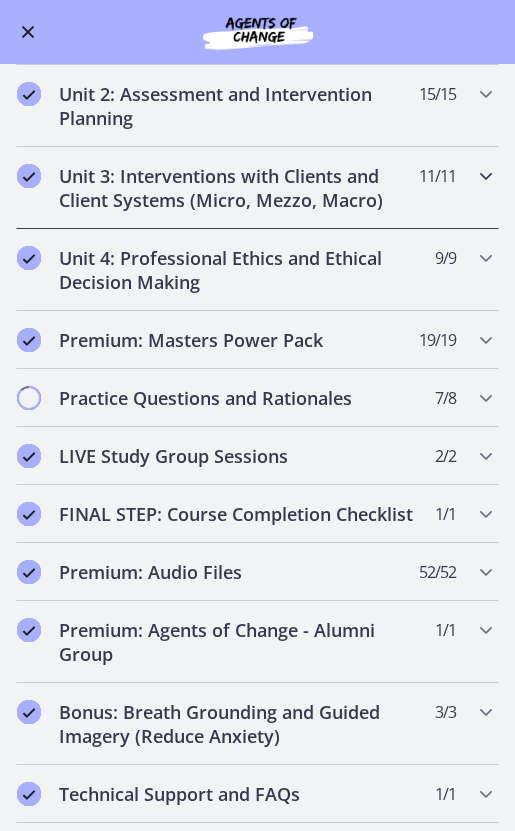 click on "Unit 3: Interventions with Clients and Client Systems (Micro, Mezzo, Macro)" at bounding box center (238, 188) 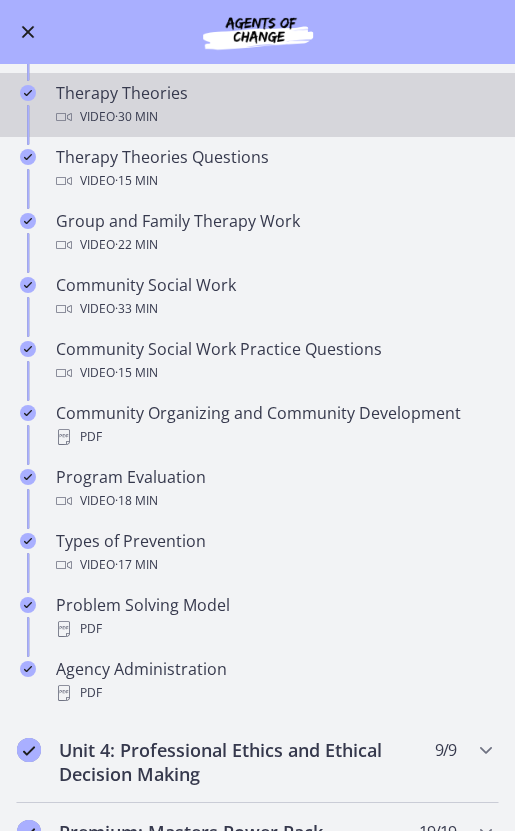 scroll, scrollTop: 299, scrollLeft: 0, axis: vertical 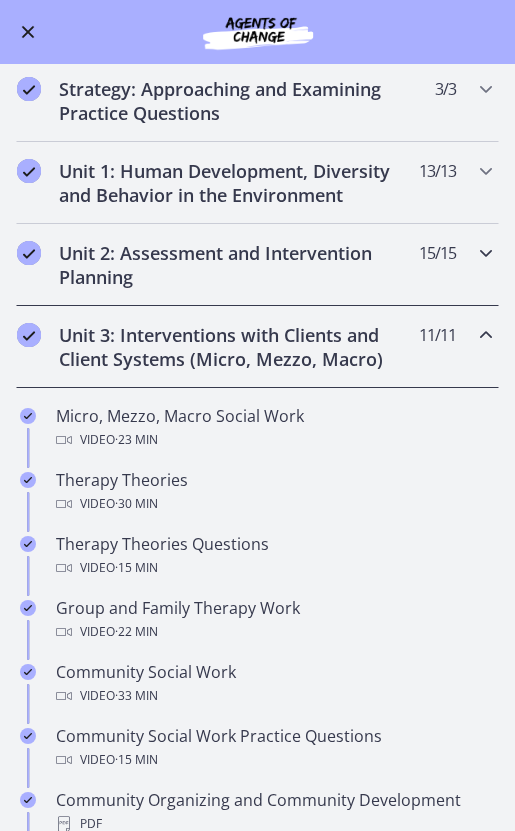 click on "Unit 2: Assessment and Intervention Planning" at bounding box center [238, 265] 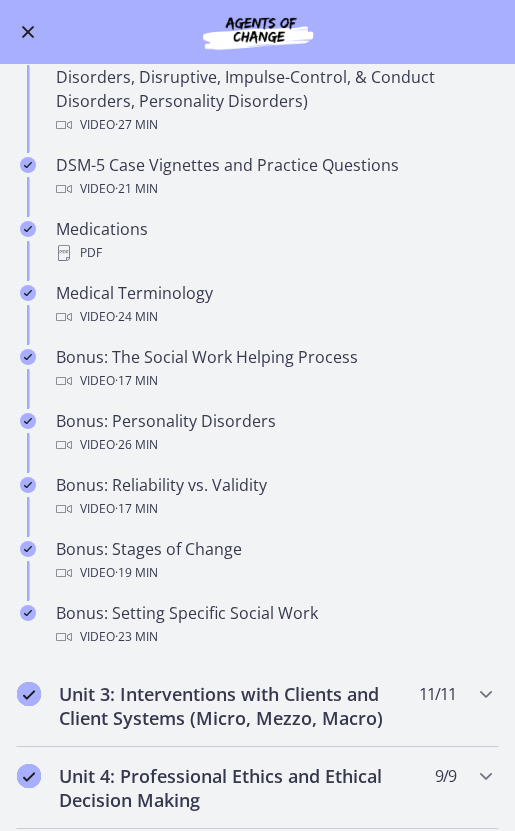 scroll, scrollTop: 1193, scrollLeft: 0, axis: vertical 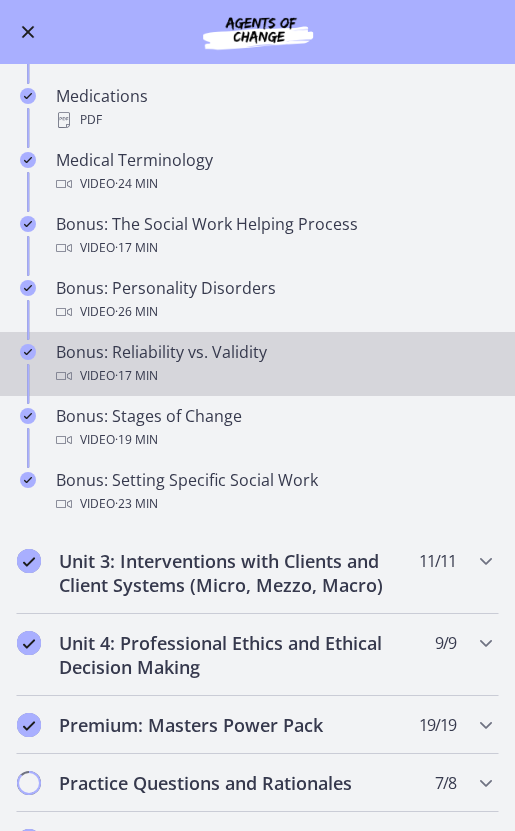 click on "Video
·  17 min" at bounding box center [277, 376] 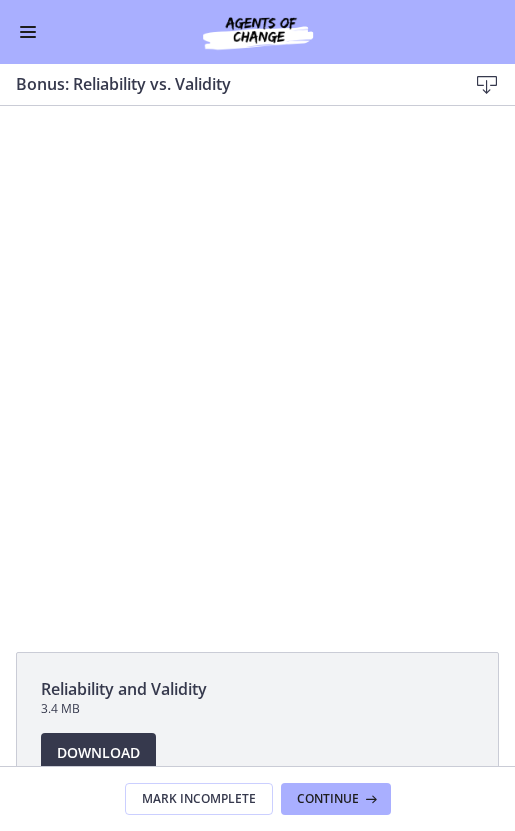 scroll, scrollTop: 0, scrollLeft: 0, axis: both 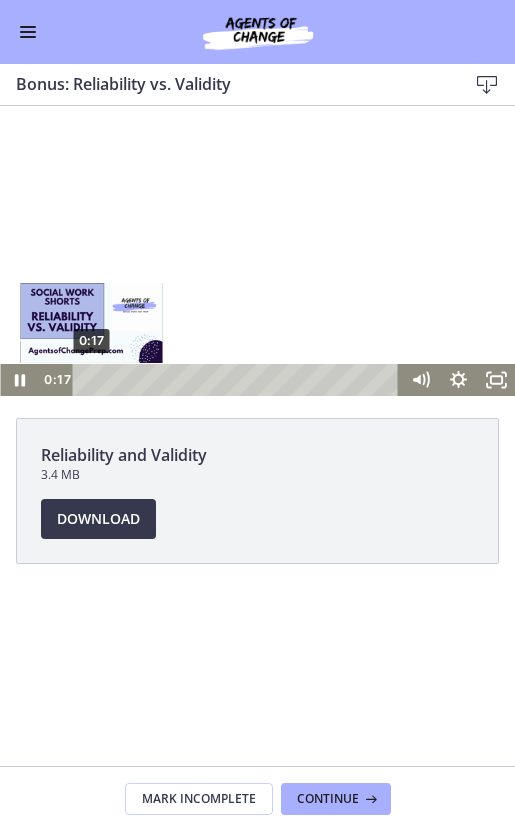 click on "0:17" at bounding box center (239, 380) 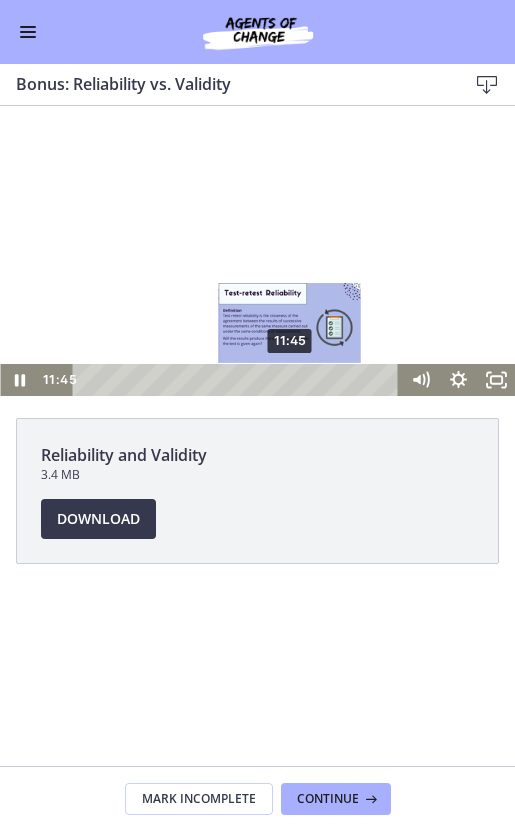 click on "11:45" at bounding box center [239, 380] 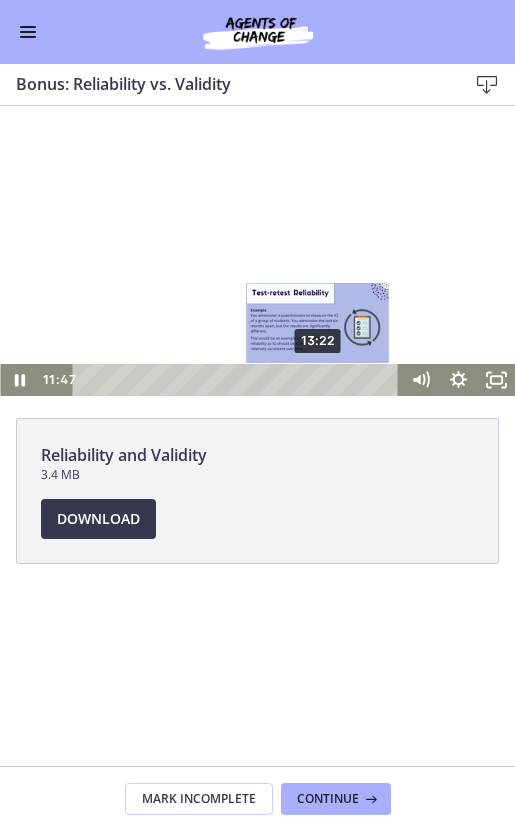 click on "13:22" at bounding box center [239, 380] 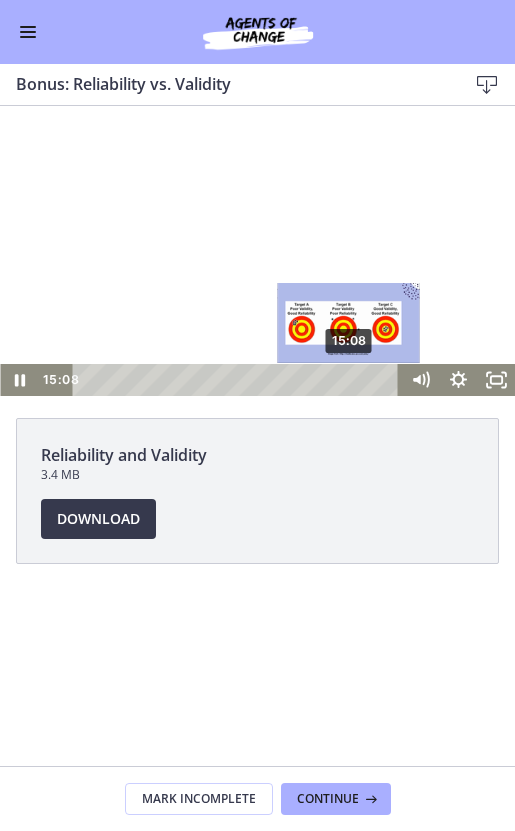 click on "15:08" at bounding box center (239, 380) 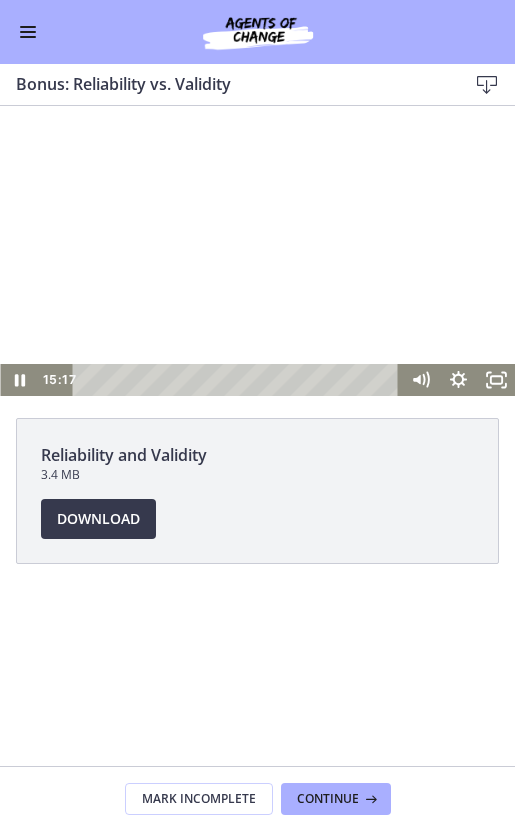 click at bounding box center (257, 251) 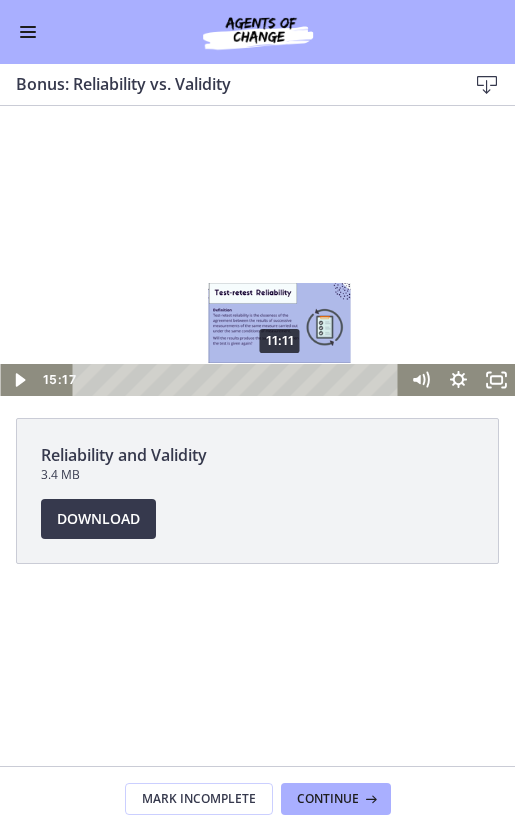 click on "11:11" at bounding box center [239, 380] 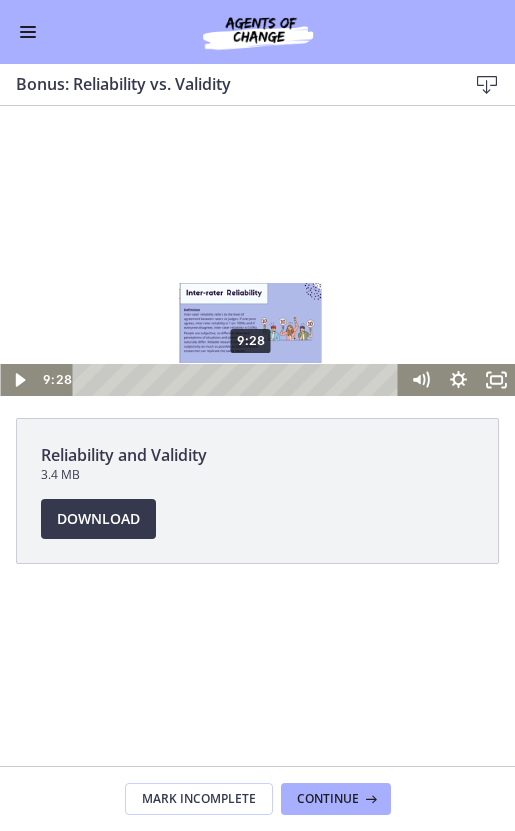 click on "9:28" at bounding box center [239, 380] 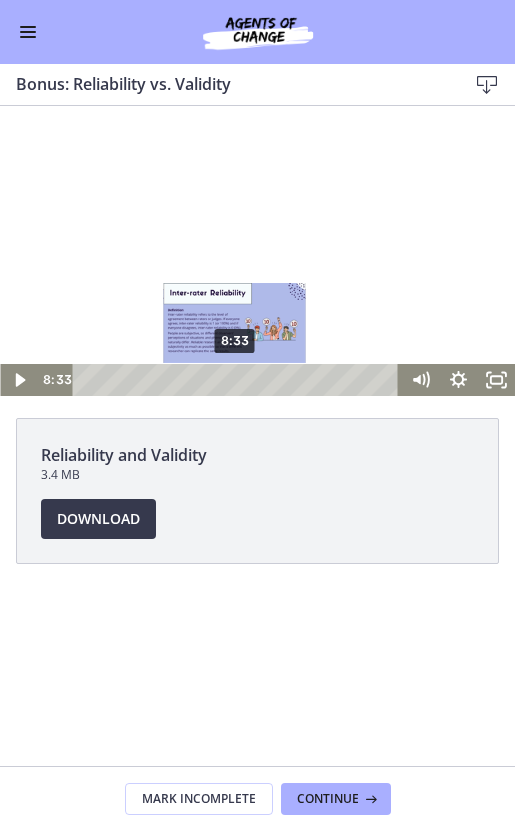 click on "8:33" at bounding box center [239, 380] 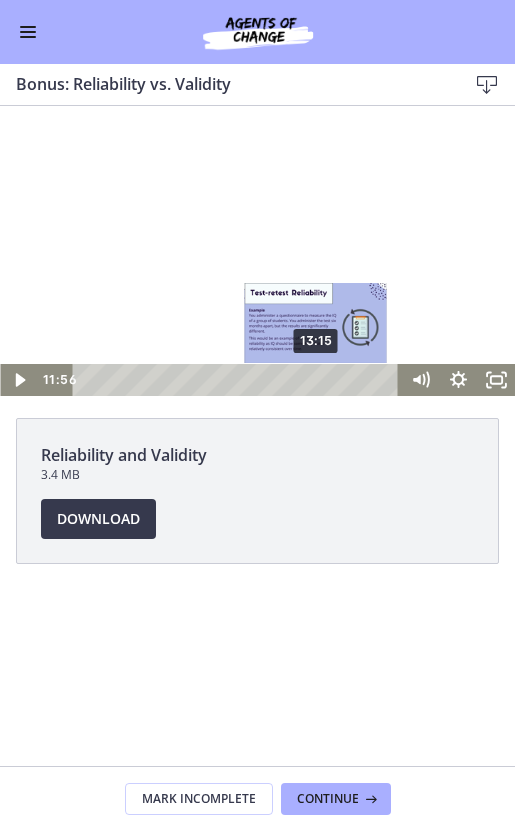 click on "13:15" at bounding box center (239, 380) 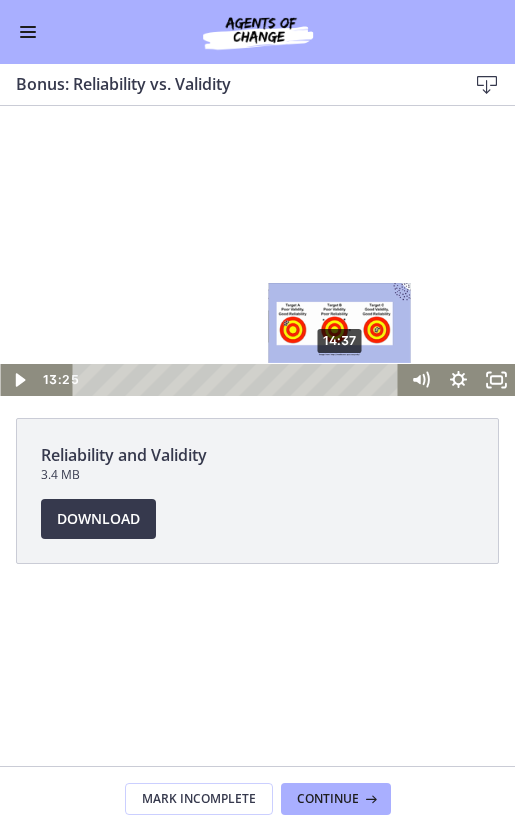 click on "14:37" at bounding box center (239, 380) 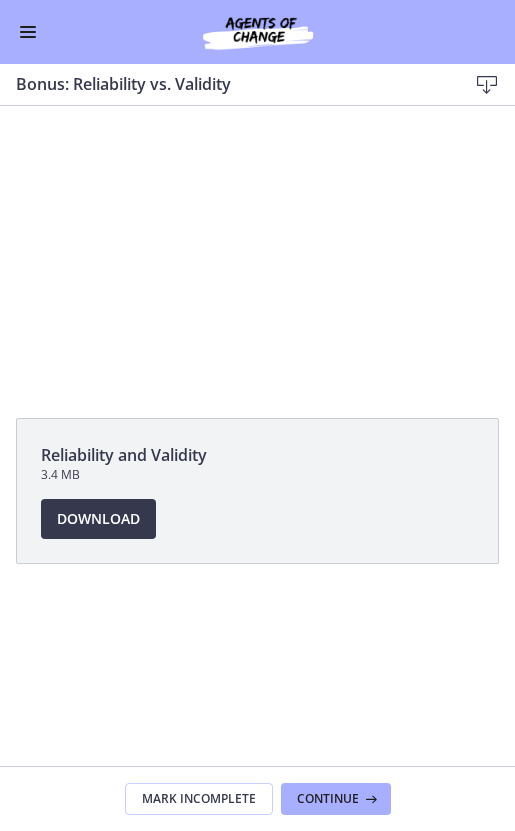 click at bounding box center [28, 32] 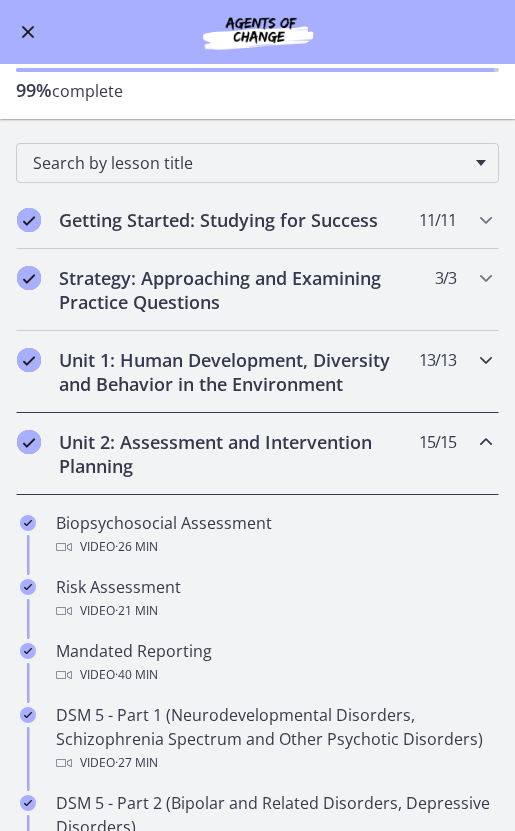 scroll, scrollTop: 71, scrollLeft: 0, axis: vertical 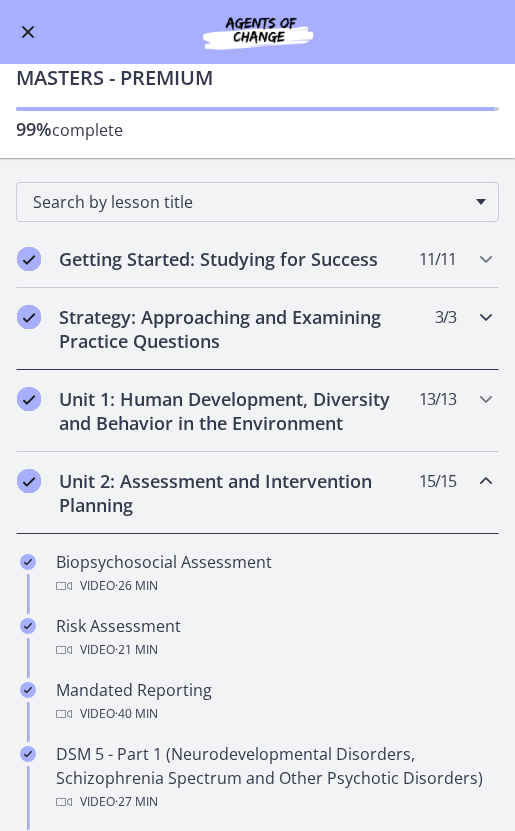 click on "Strategy: Approaching and Examining Practice Questions" at bounding box center [238, 329] 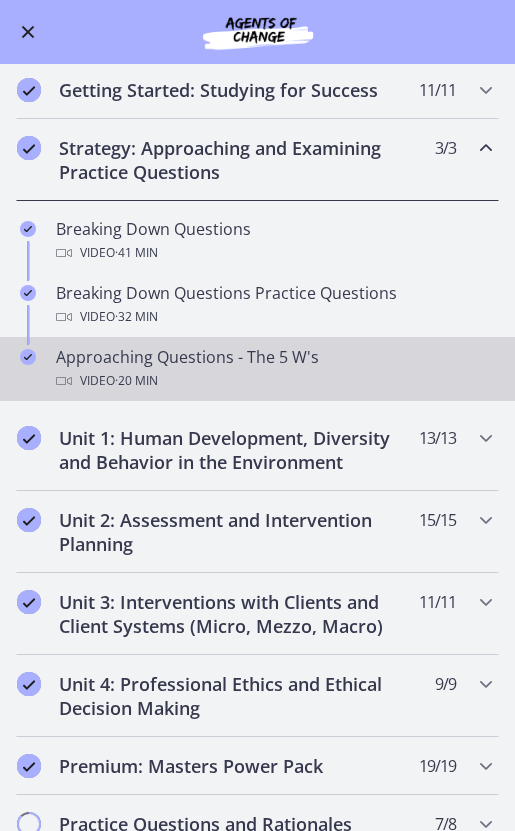 scroll, scrollTop: 242, scrollLeft: 0, axis: vertical 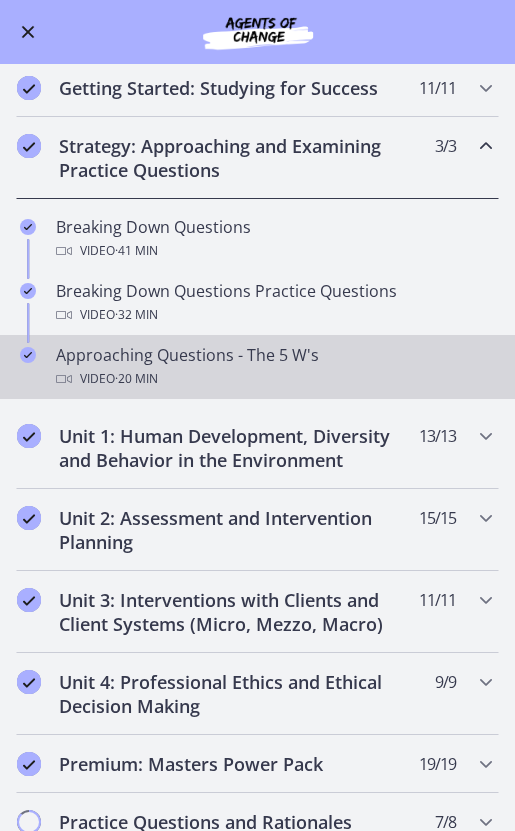 click on "Approaching Questions - The 5 W's
Video
·  20 min" at bounding box center (277, 367) 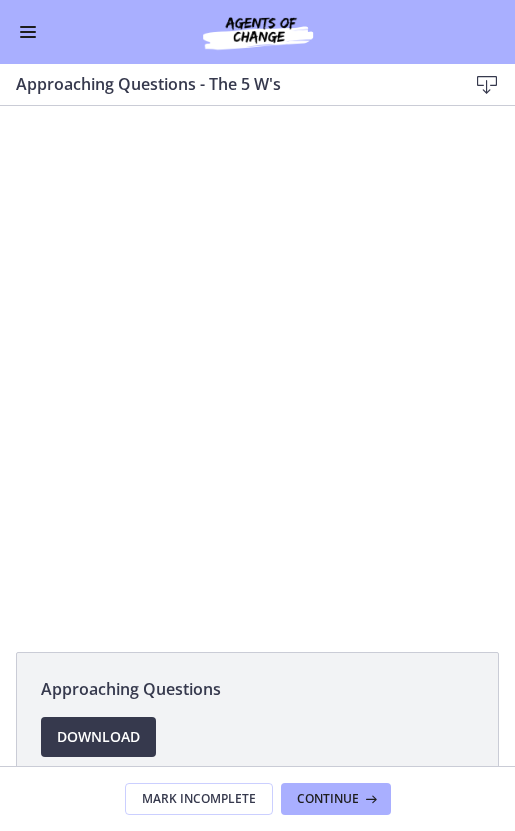 scroll, scrollTop: 0, scrollLeft: 0, axis: both 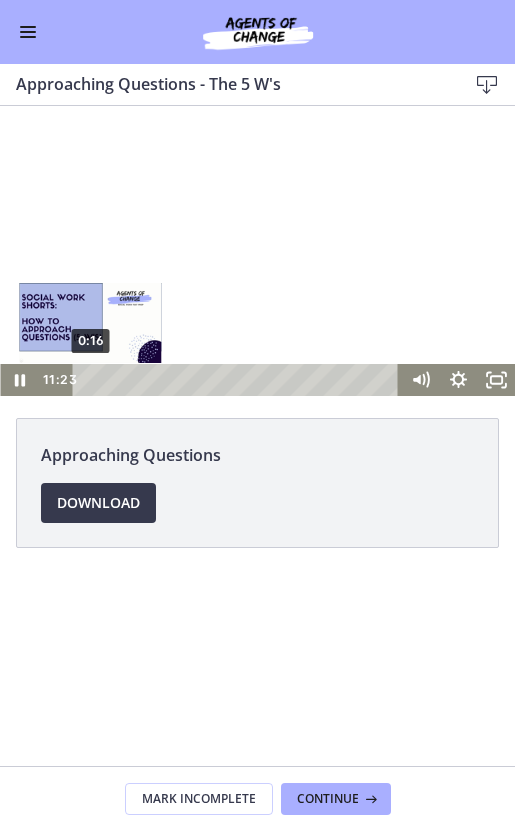 click on "0:16" at bounding box center [239, 380] 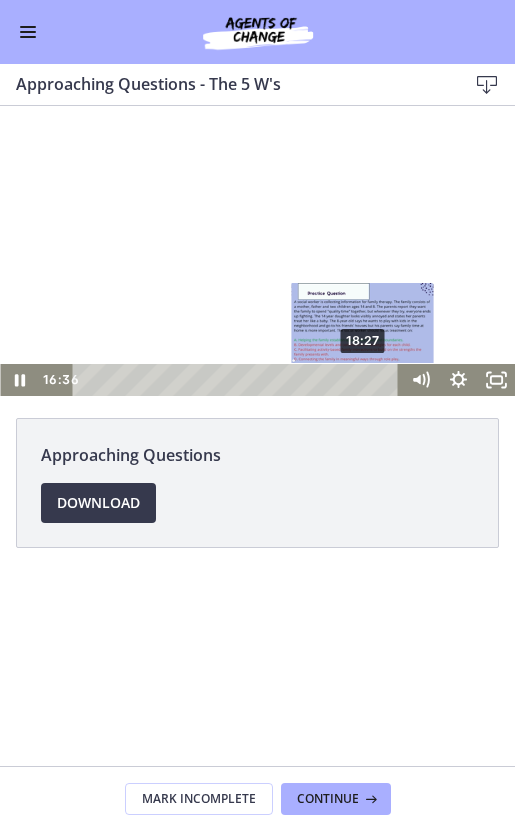 click on "18:27" at bounding box center [239, 380] 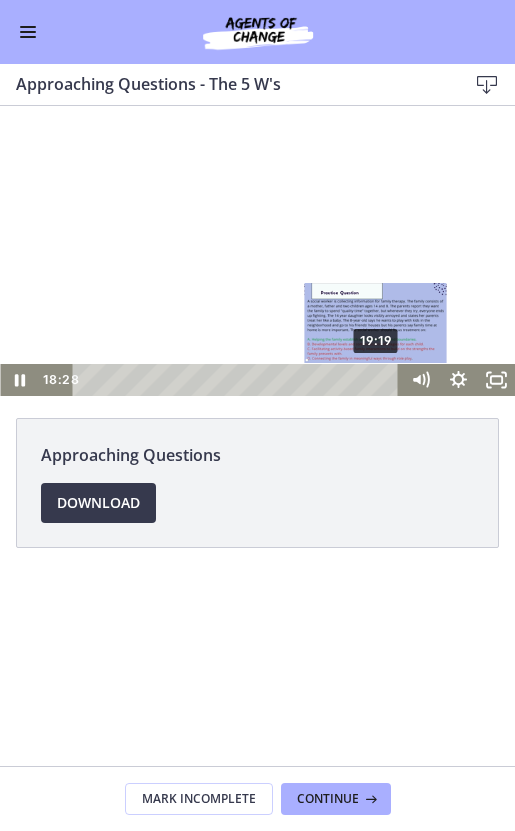click on "19:19" at bounding box center [239, 380] 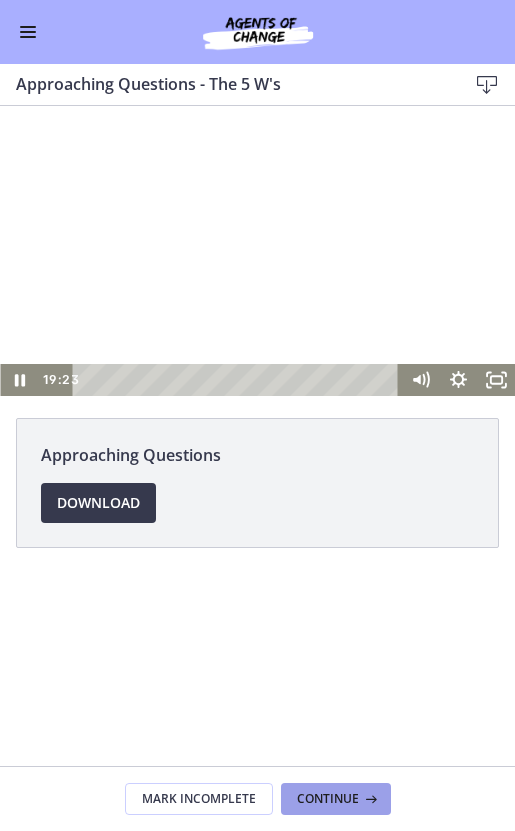 click on "Continue" at bounding box center [328, 799] 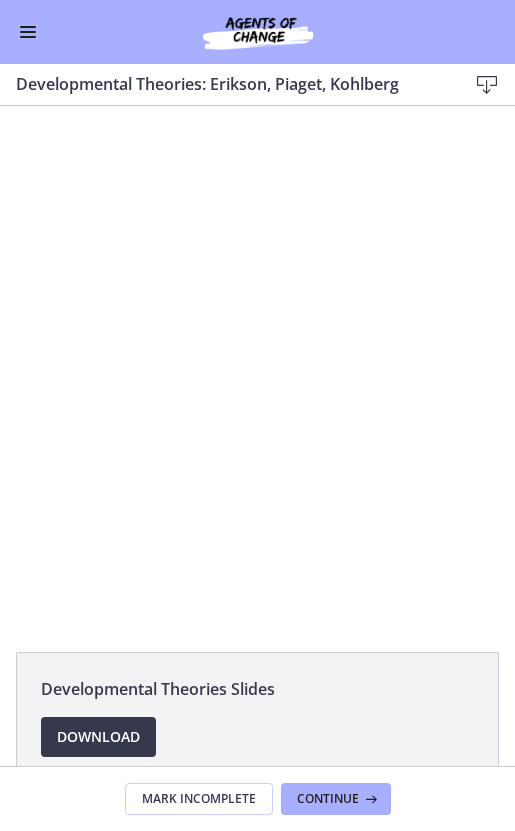 scroll, scrollTop: 0, scrollLeft: 0, axis: both 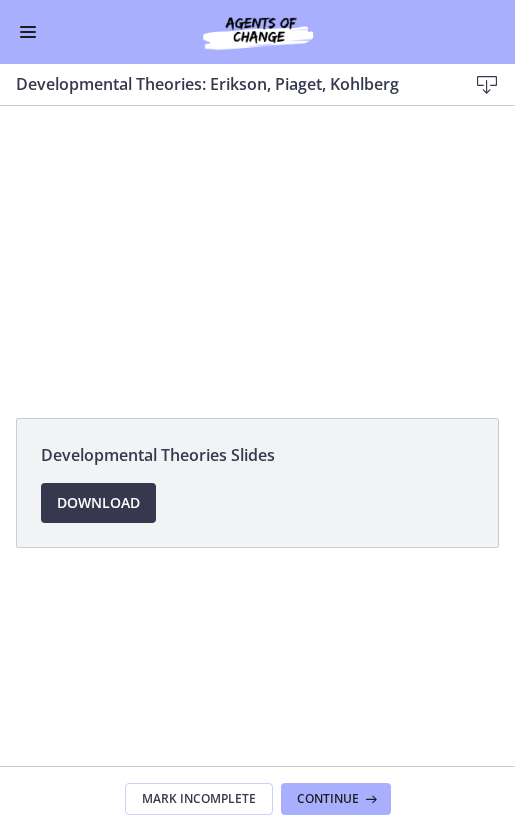click at bounding box center (28, 32) 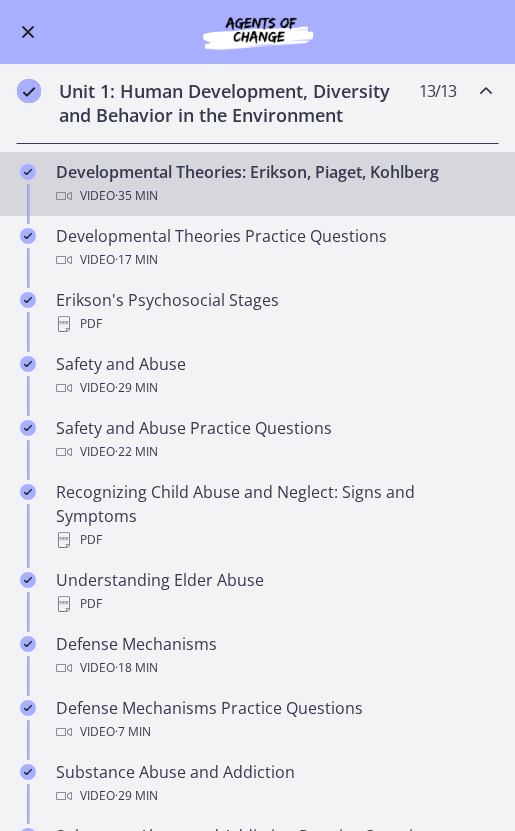 scroll, scrollTop: 0, scrollLeft: 0, axis: both 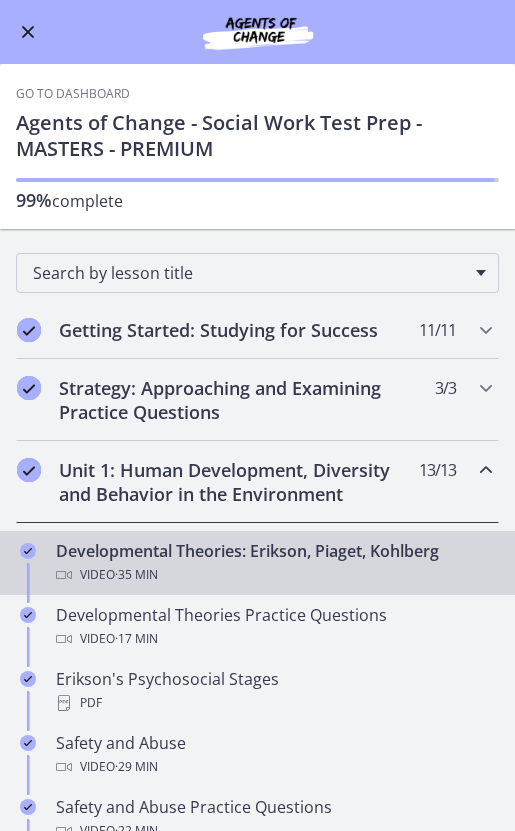 click on "Developmental Theories: Erikson, Piaget, Kohlberg
Video
·  35 min" at bounding box center [277, 563] 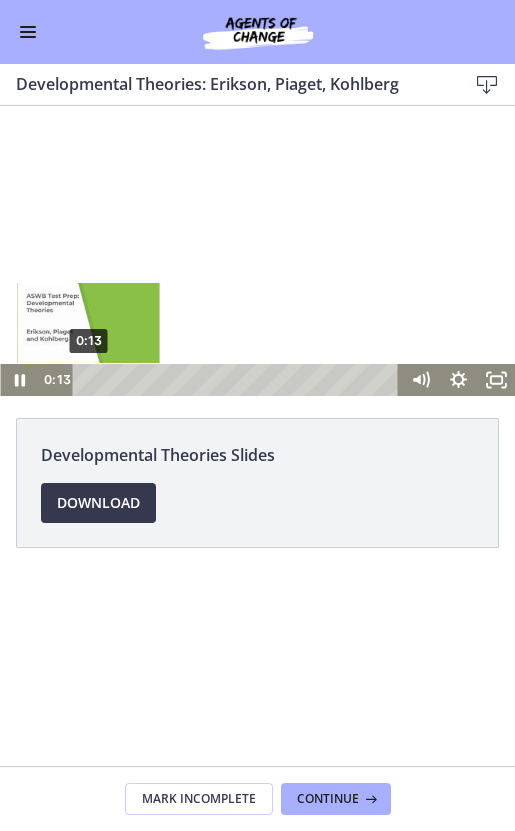 click on "0:13" at bounding box center [239, 380] 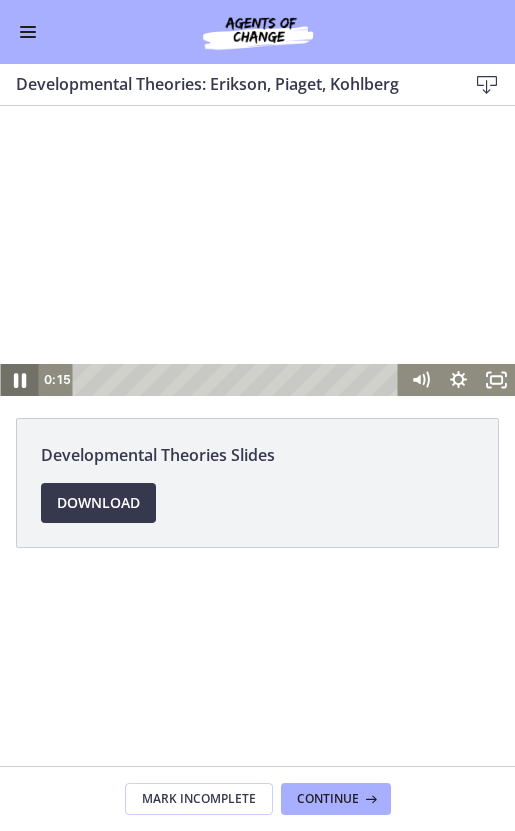 click 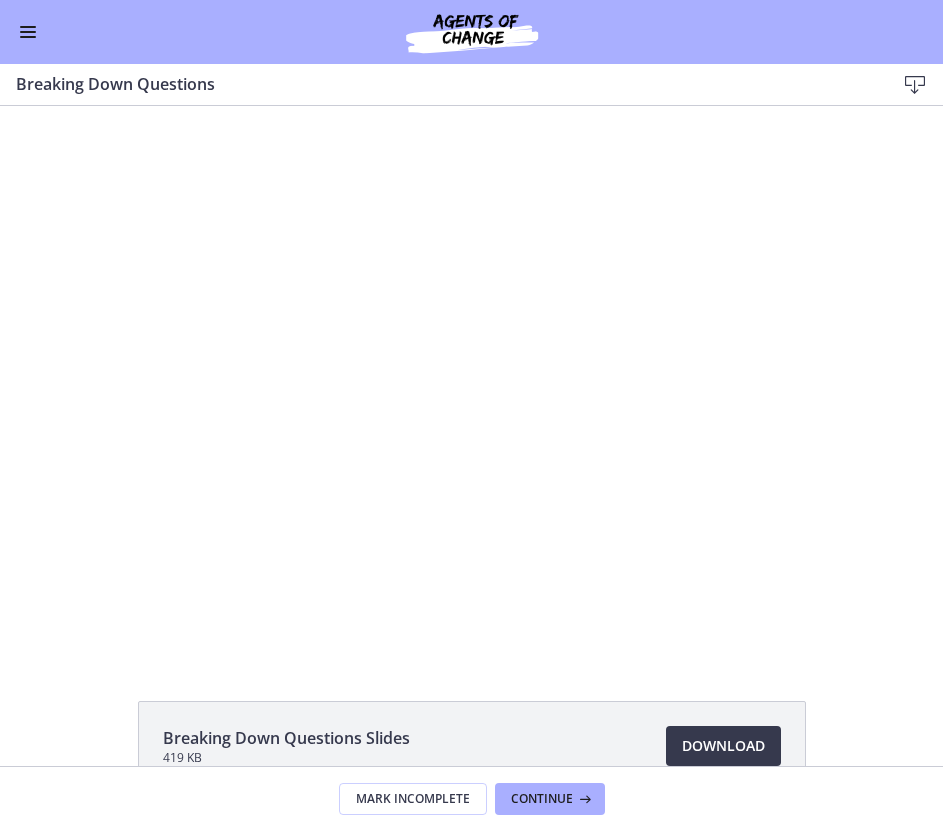 scroll, scrollTop: 0, scrollLeft: 0, axis: both 